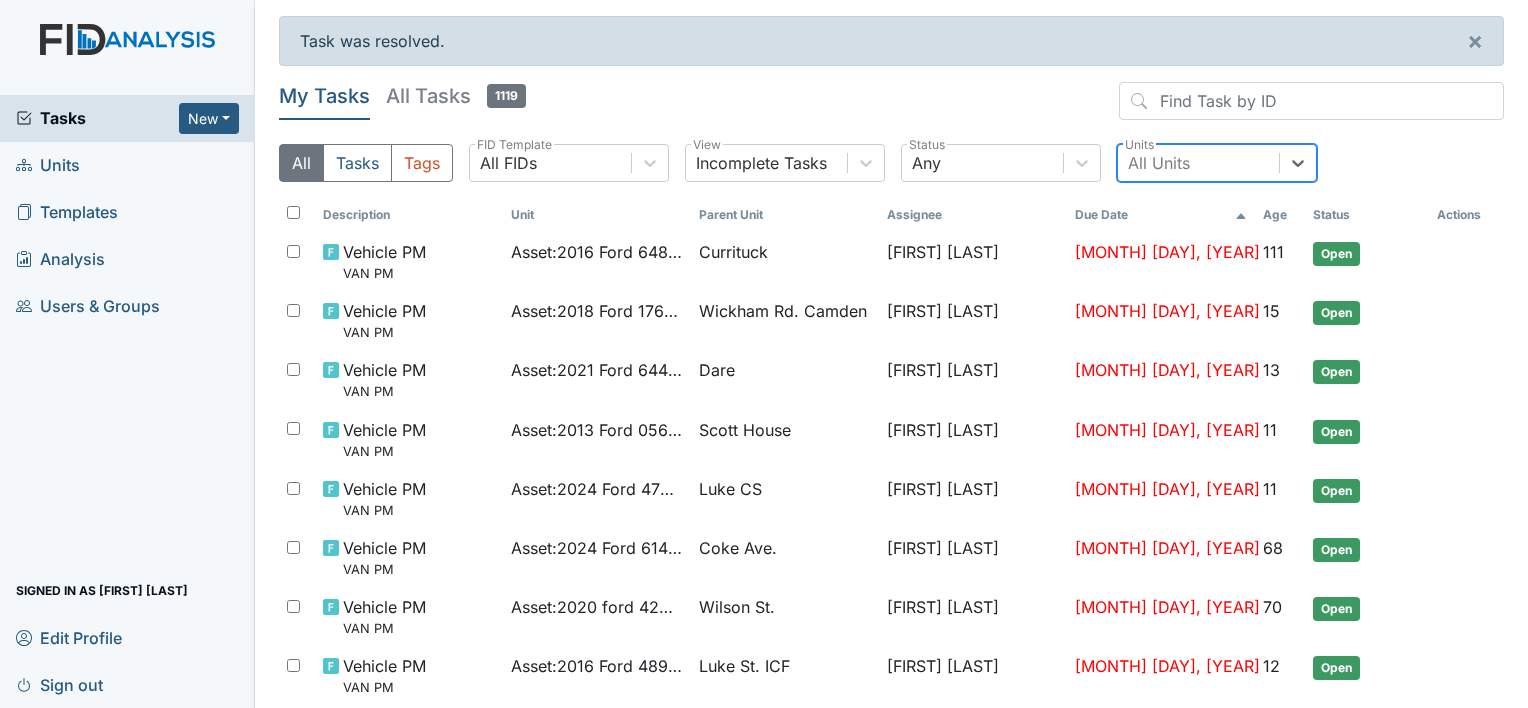 scroll, scrollTop: 0, scrollLeft: 0, axis: both 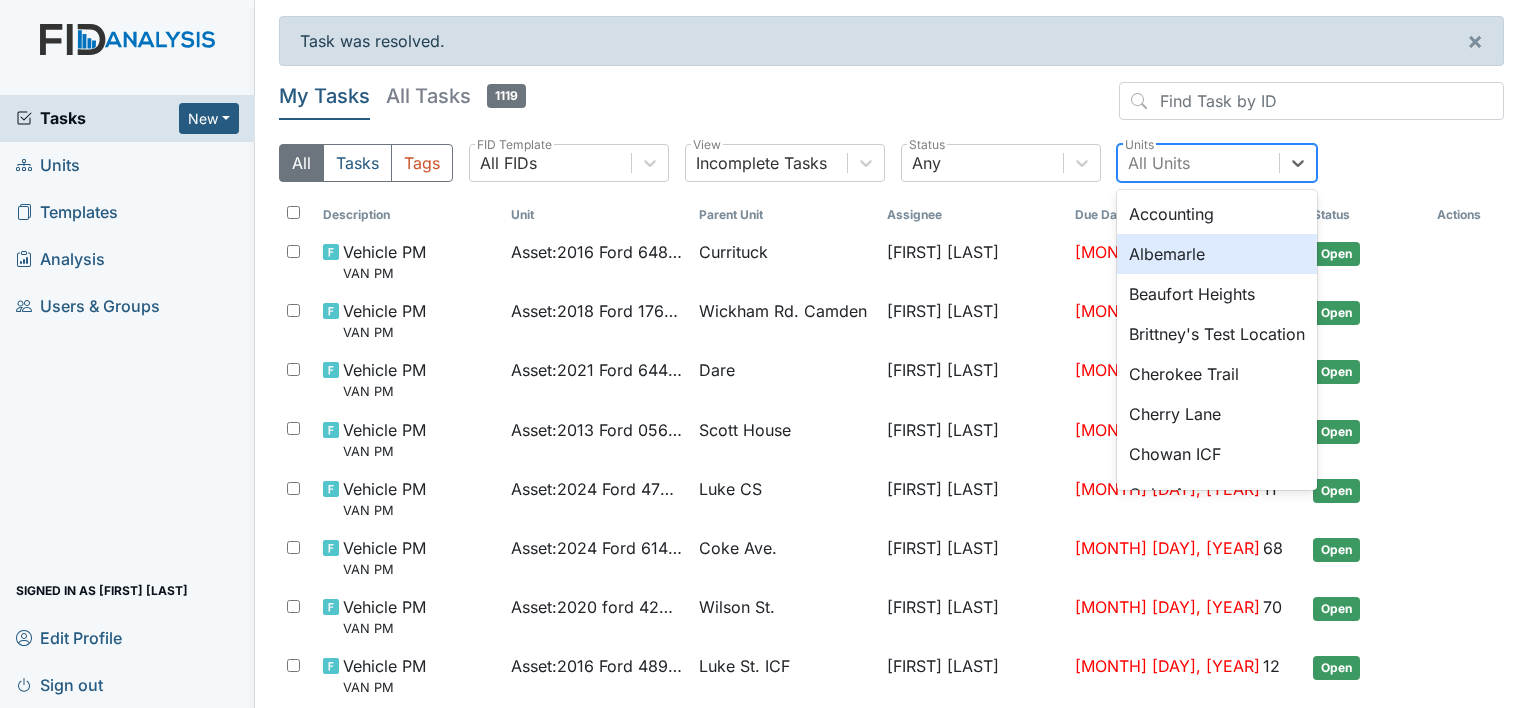 click on "Albemarle" at bounding box center [1217, 254] 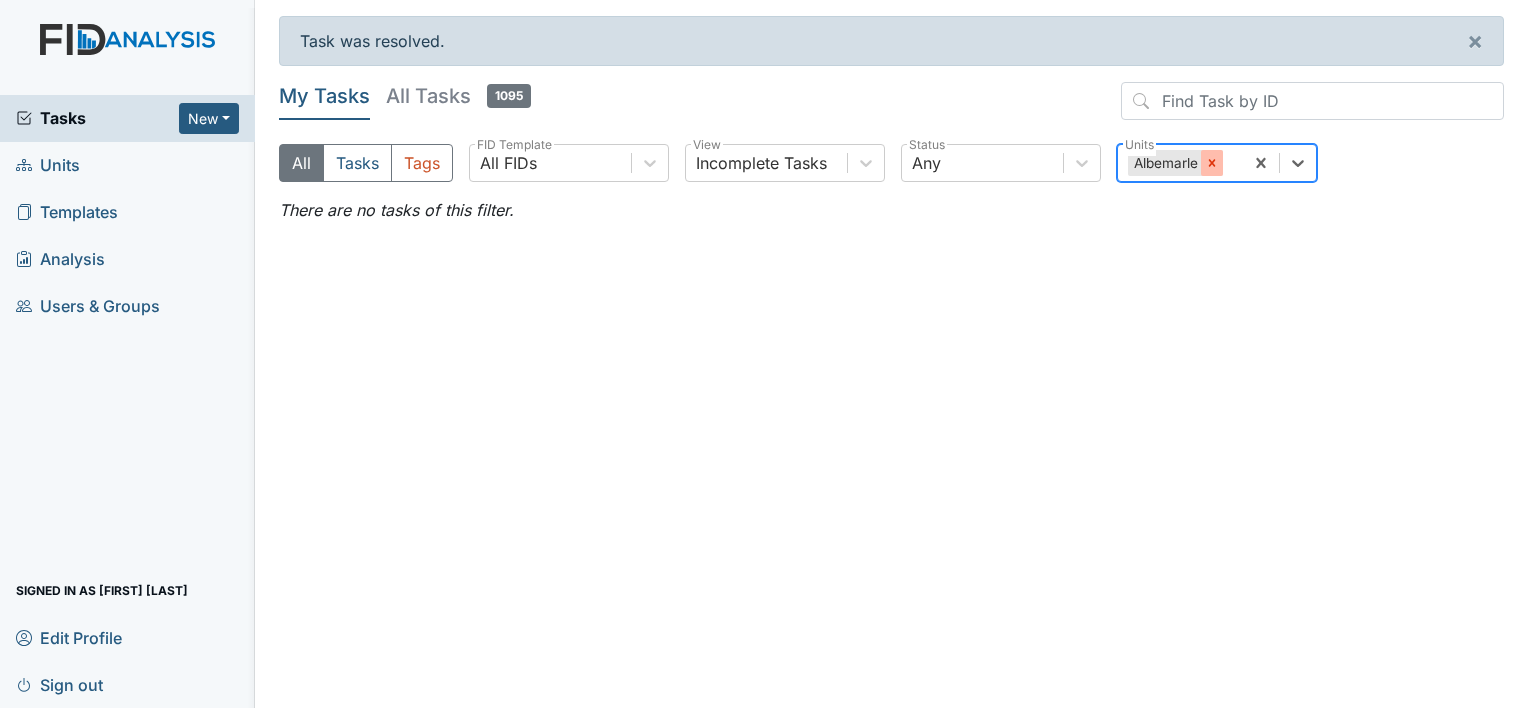 click 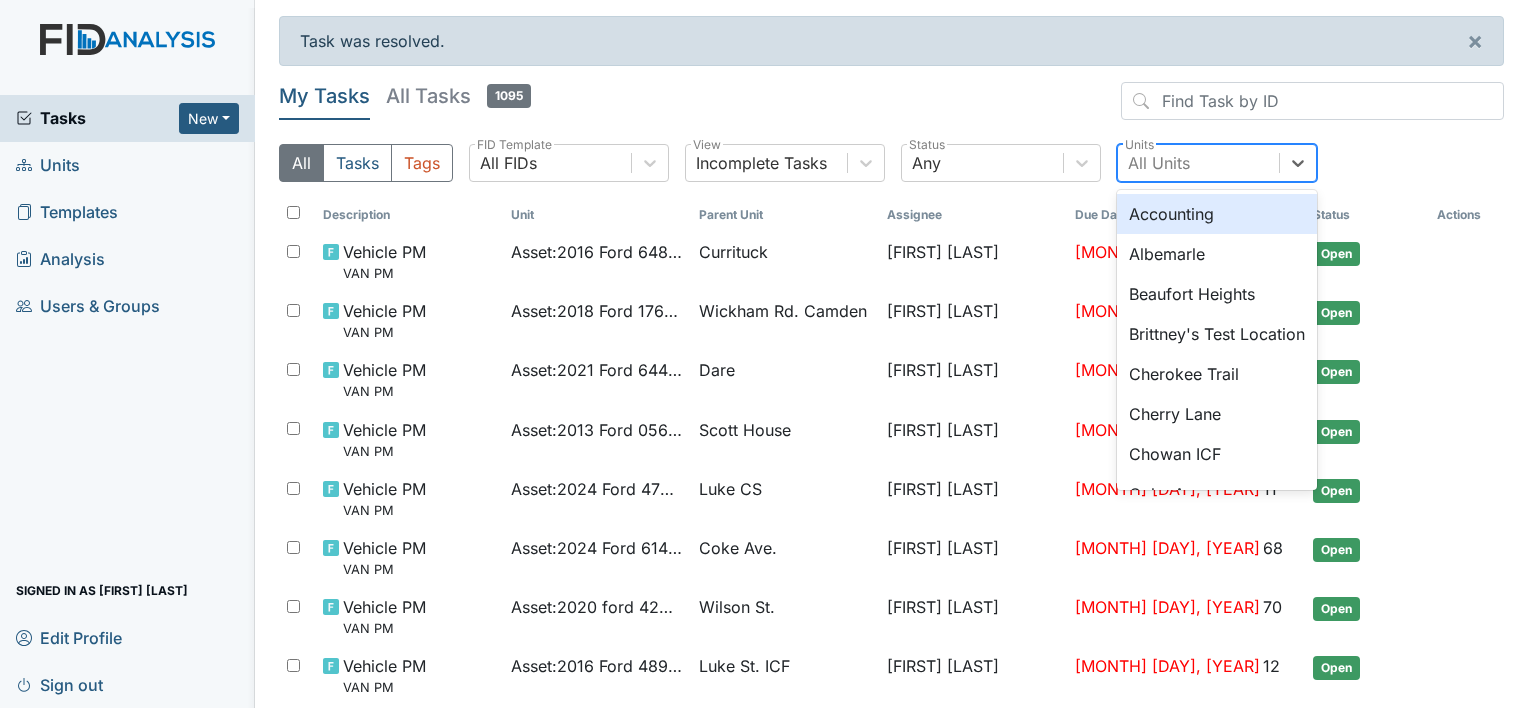 click on "All Units" at bounding box center (1159, 163) 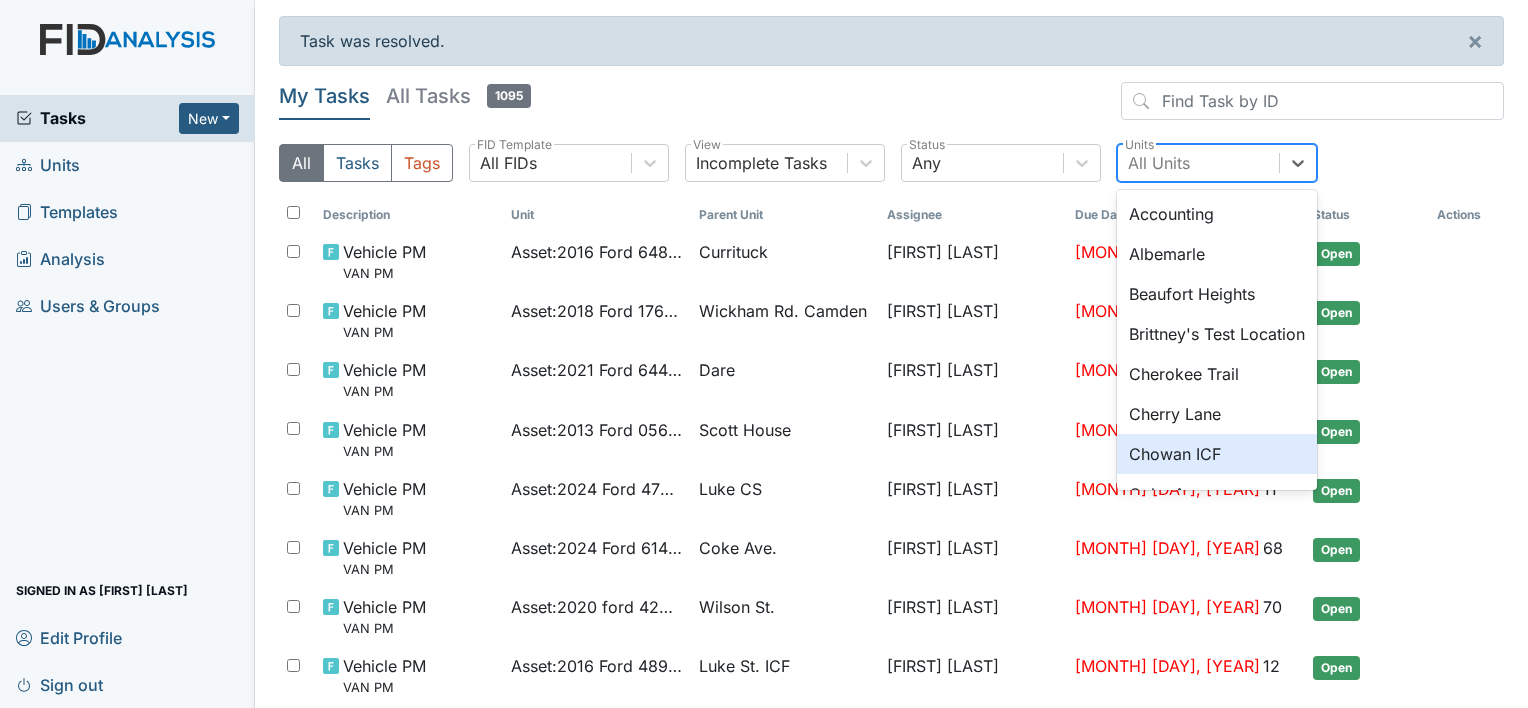 click on "Chowan ICF" at bounding box center (1217, 454) 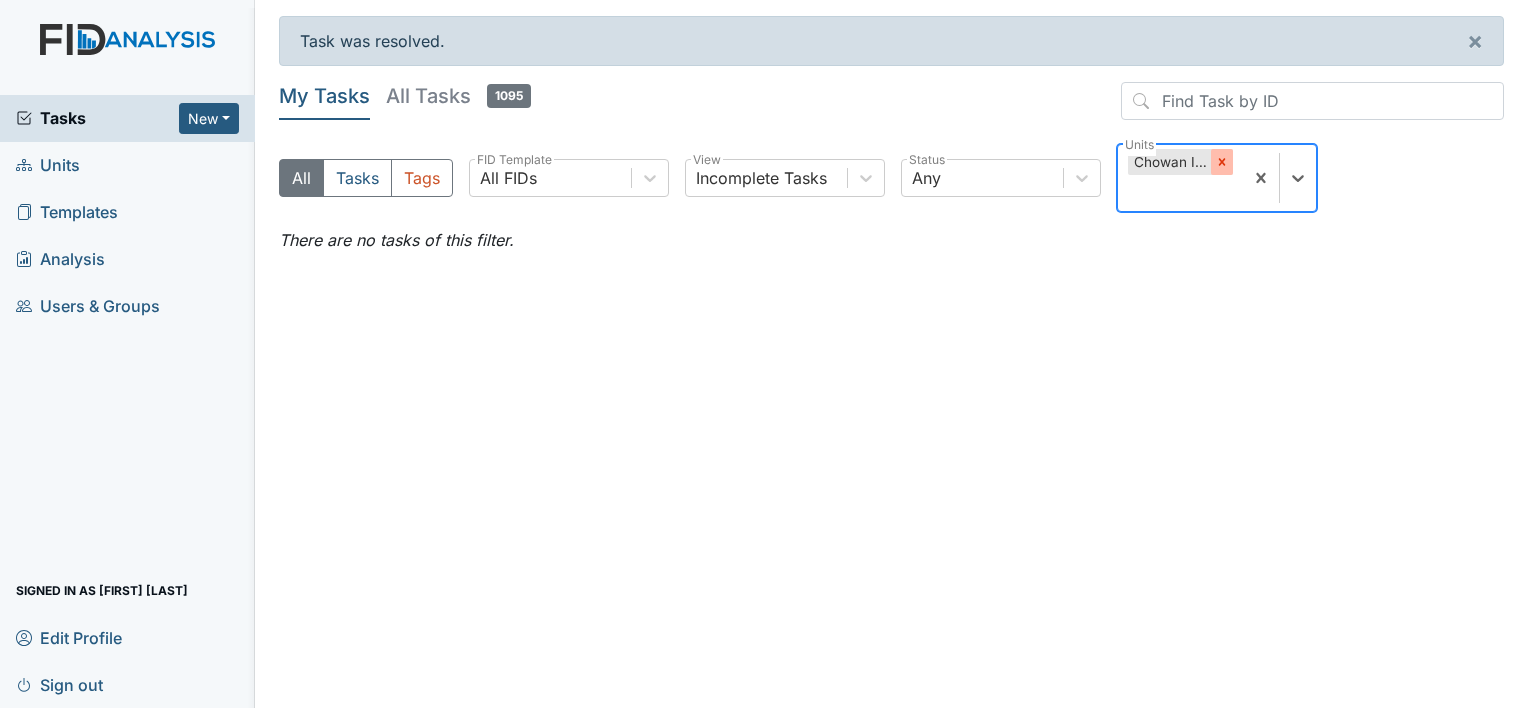 click 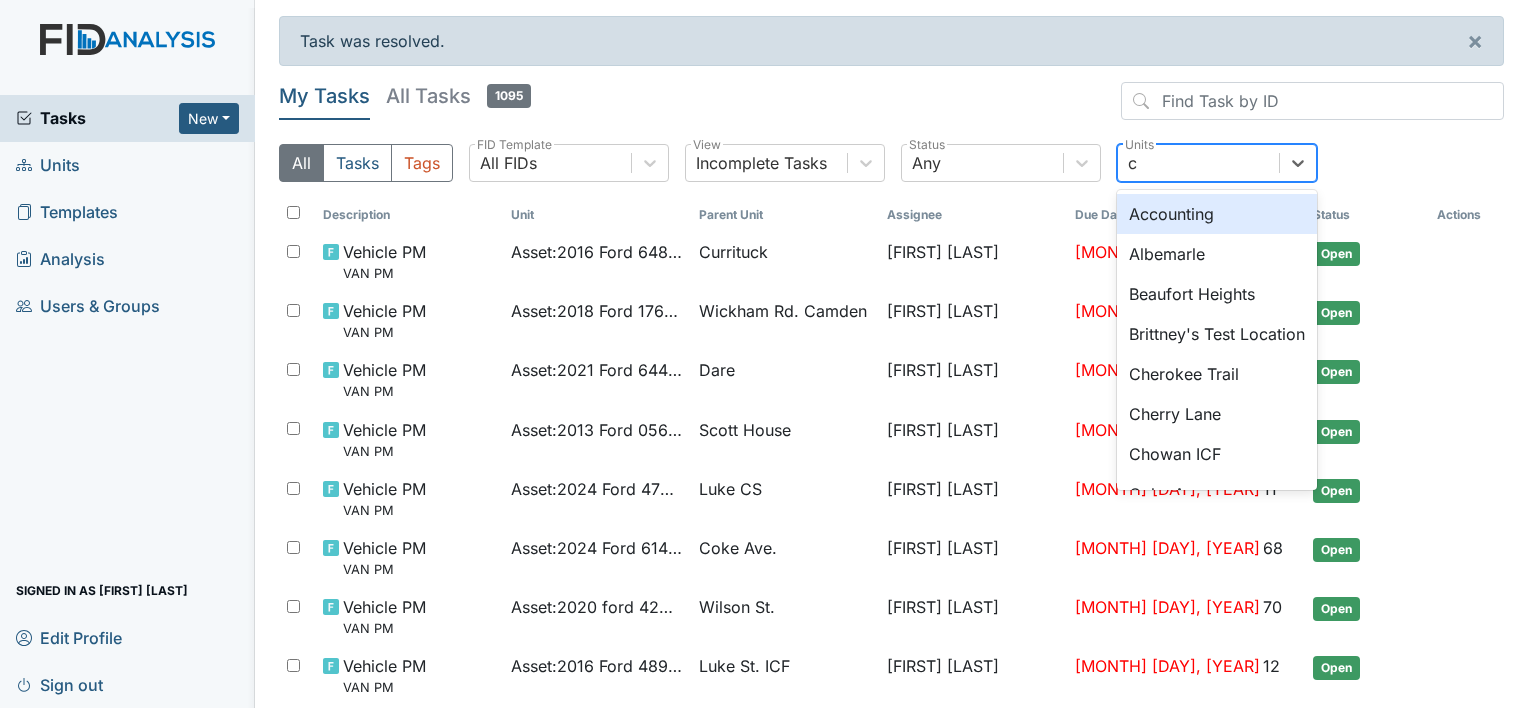 type on "co" 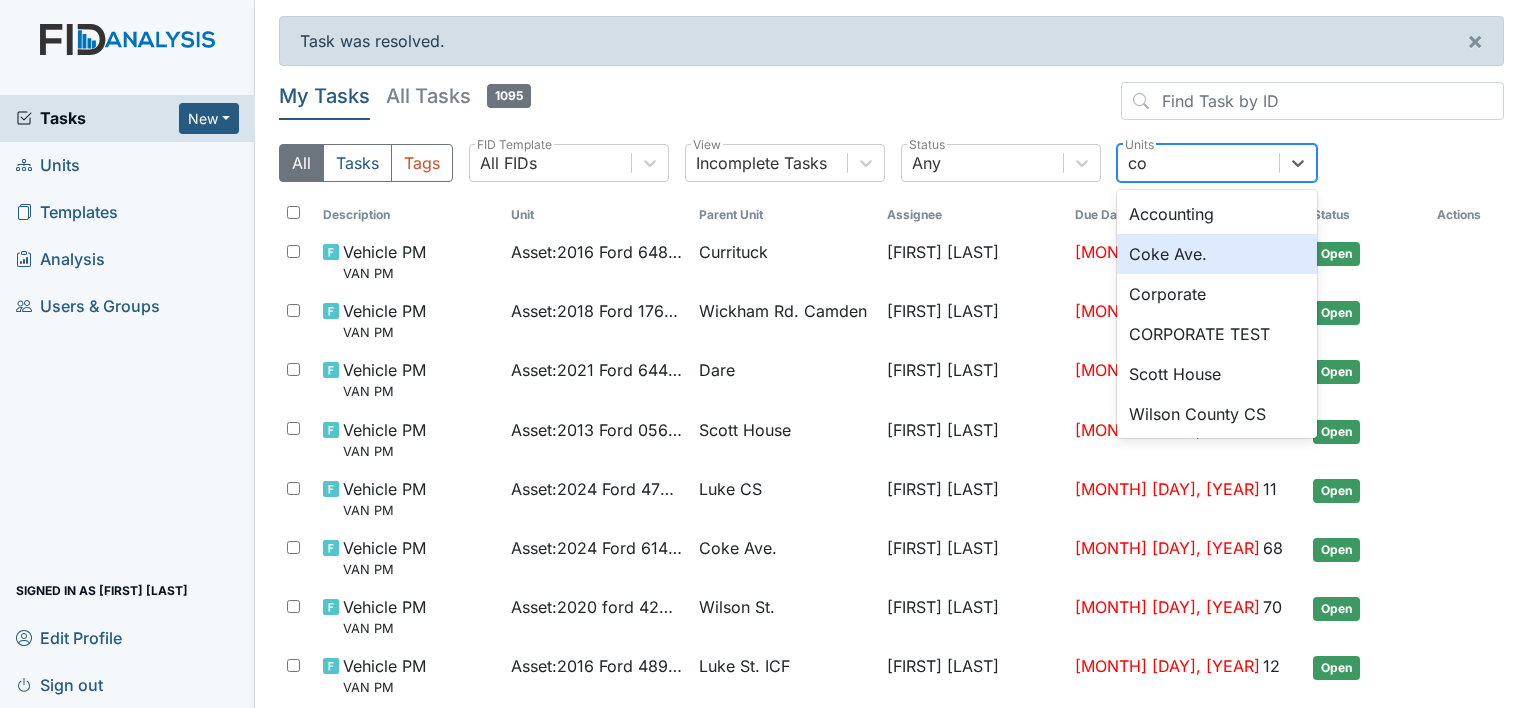 click on "Coke Ave." at bounding box center (1217, 254) 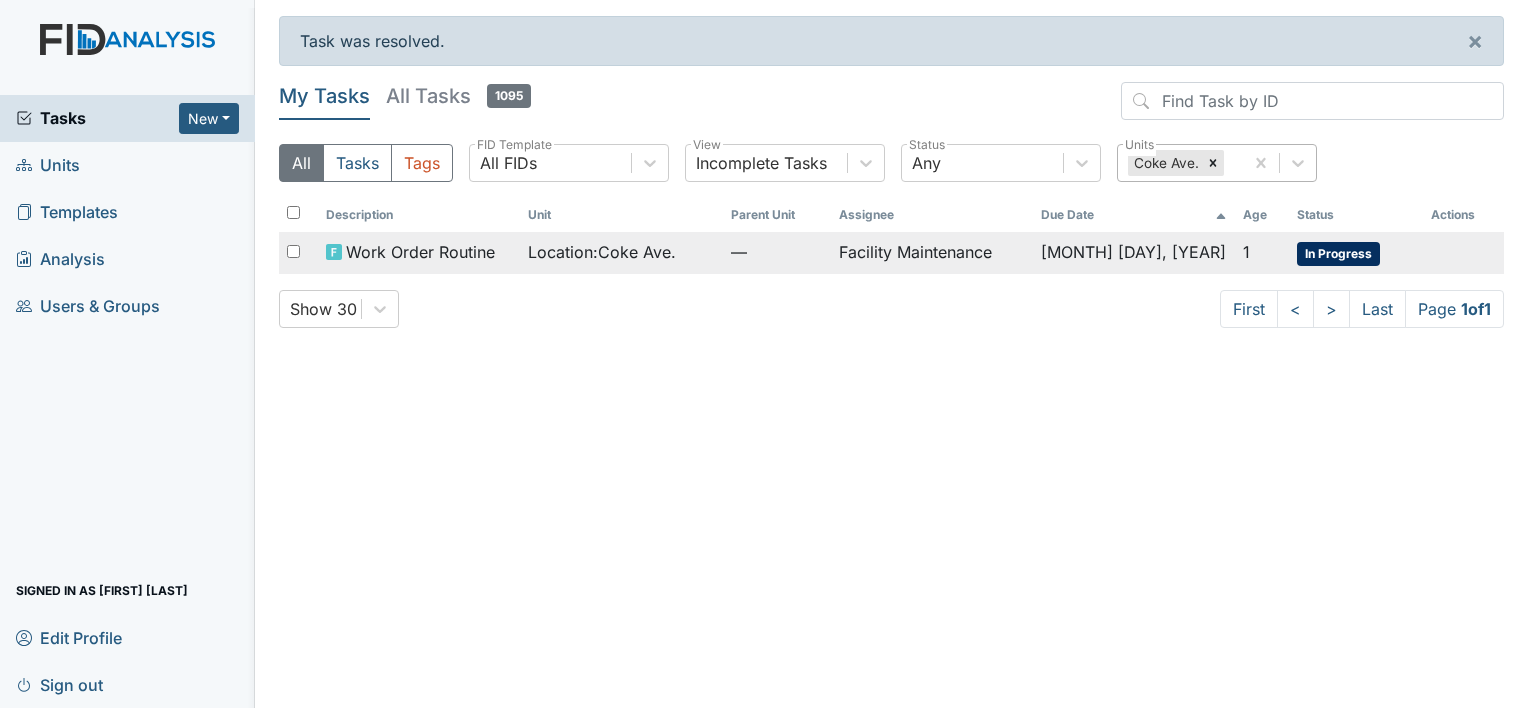 click on "Facility Maintenance" at bounding box center (932, 253) 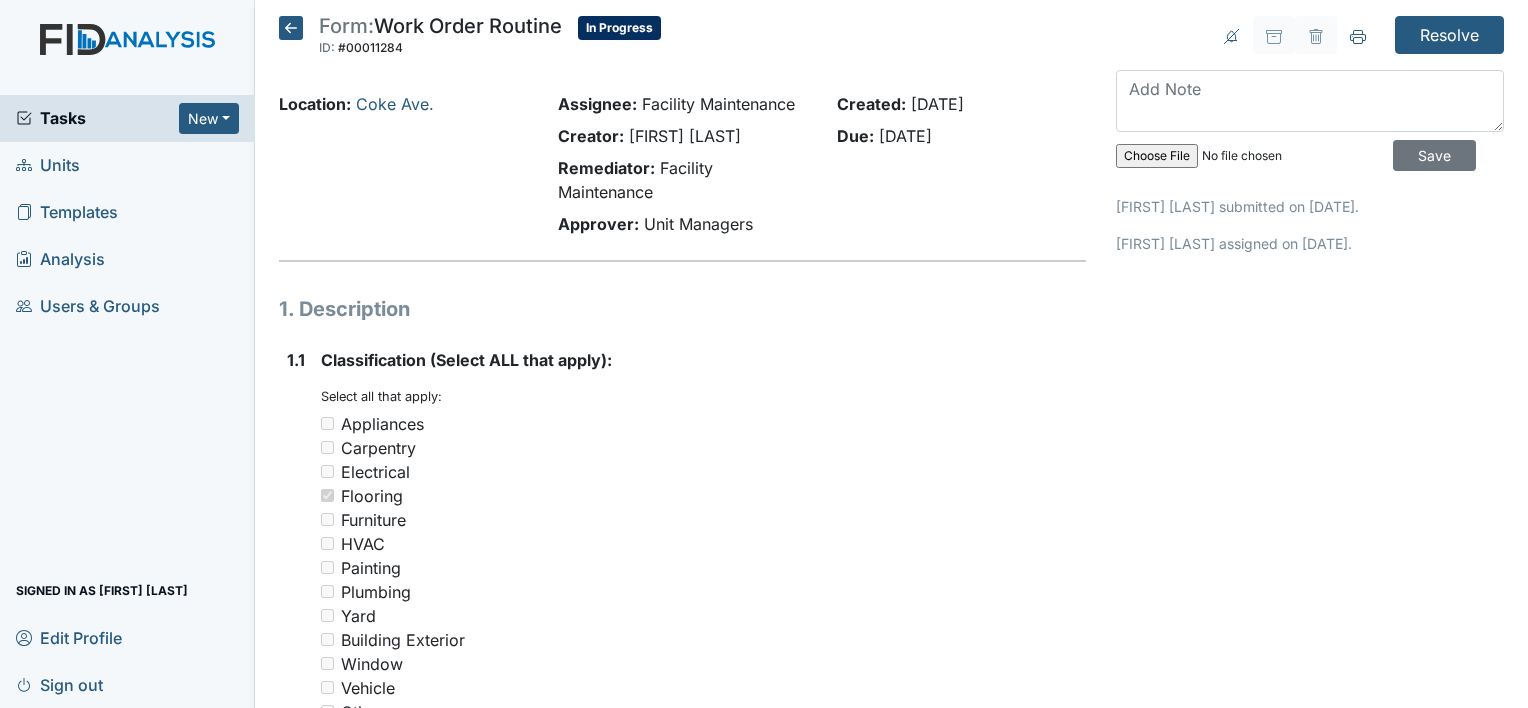 scroll, scrollTop: 0, scrollLeft: 0, axis: both 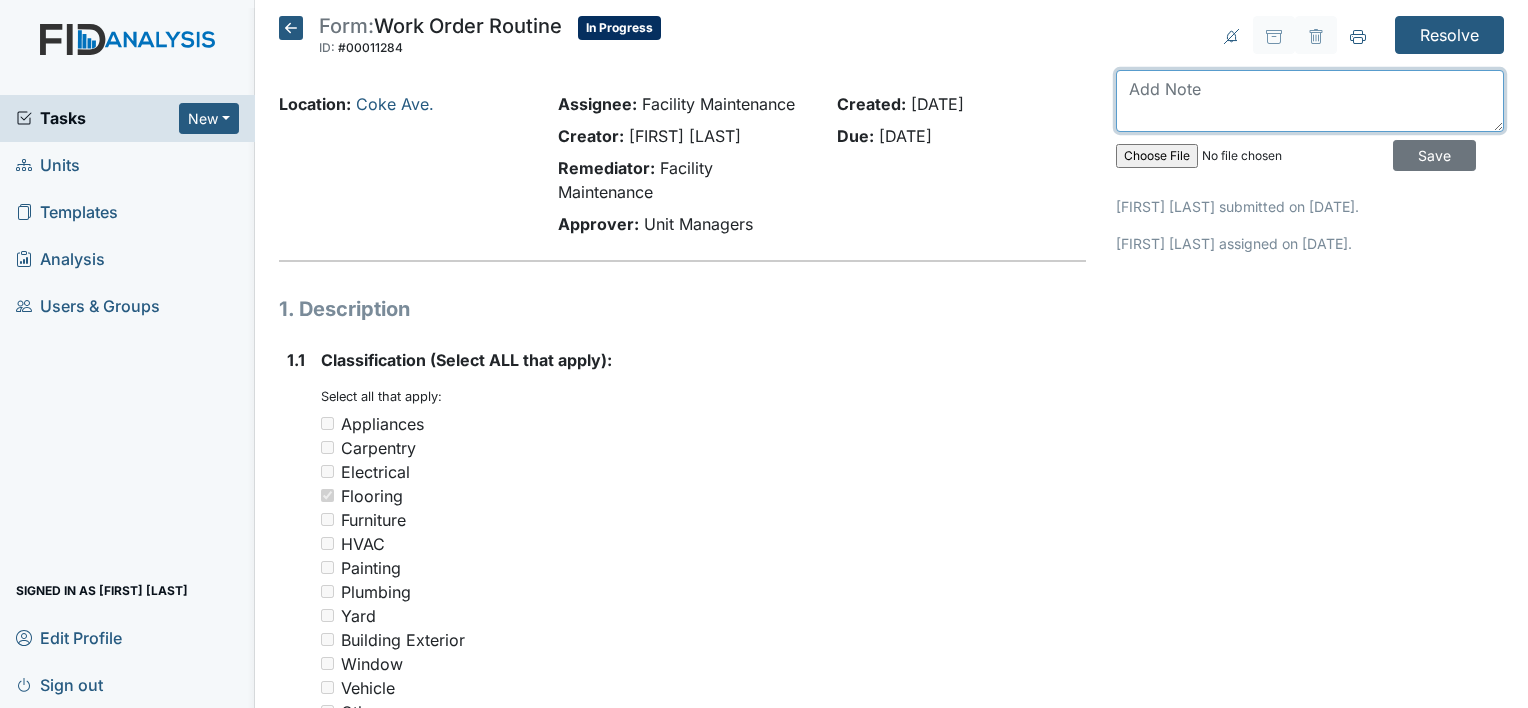 click at bounding box center (1310, 101) 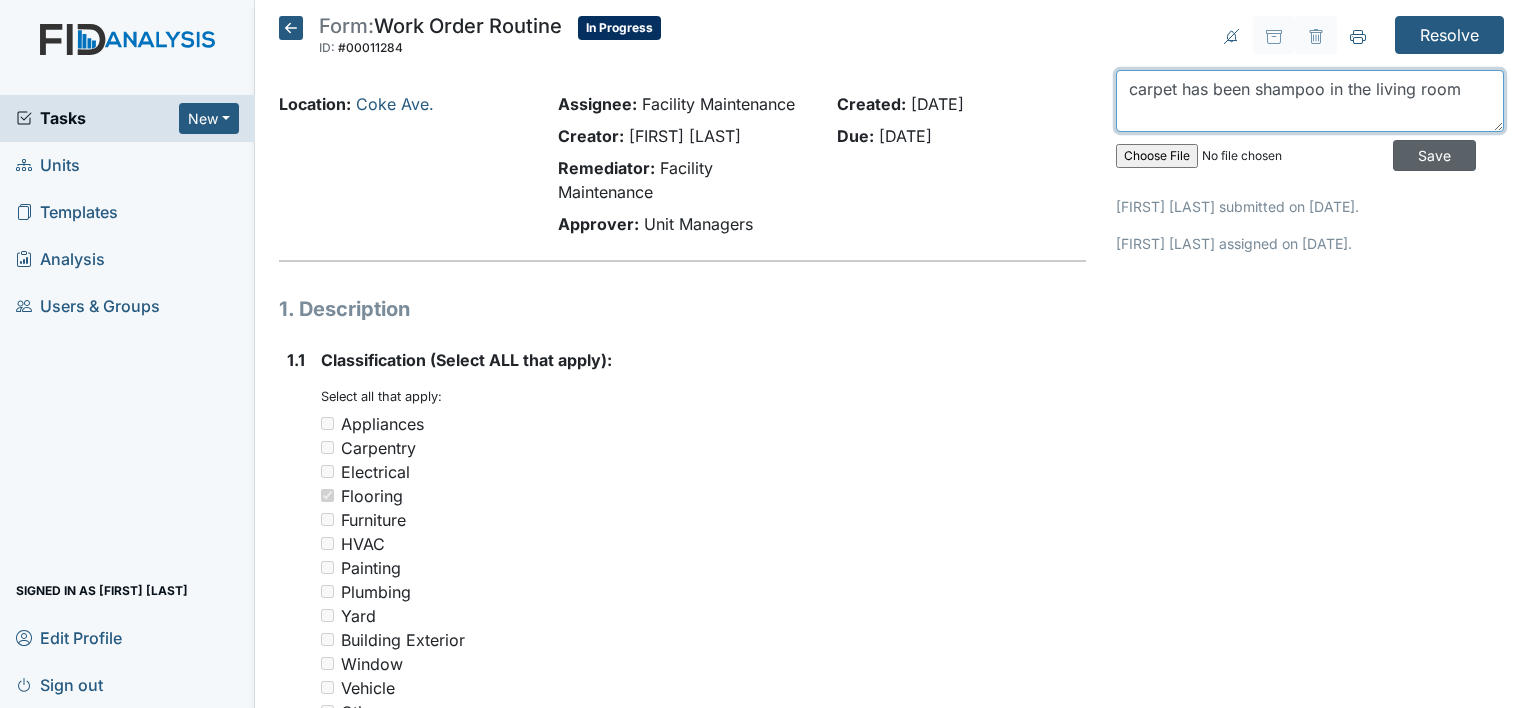 type on "carpet has been shampoo in the living room" 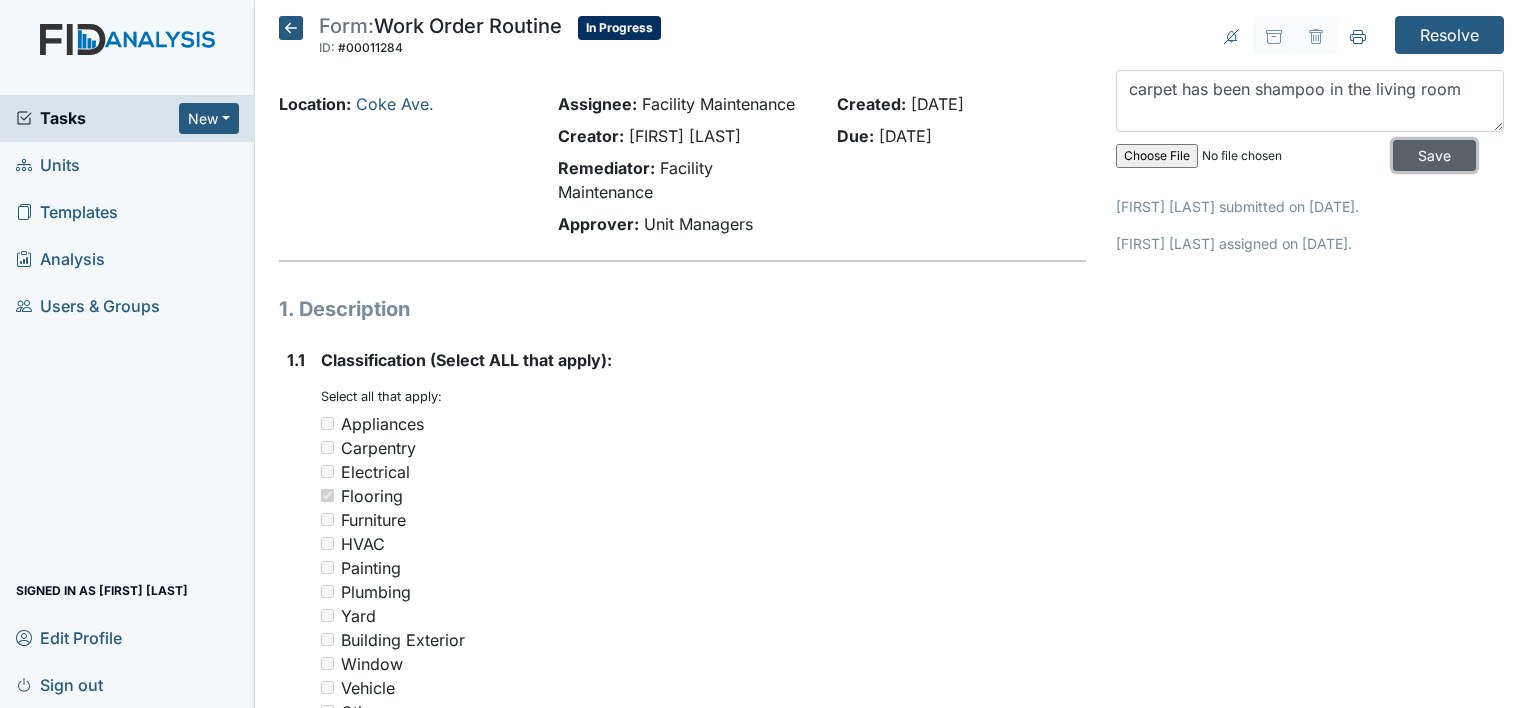 click on "Save" at bounding box center (1434, 155) 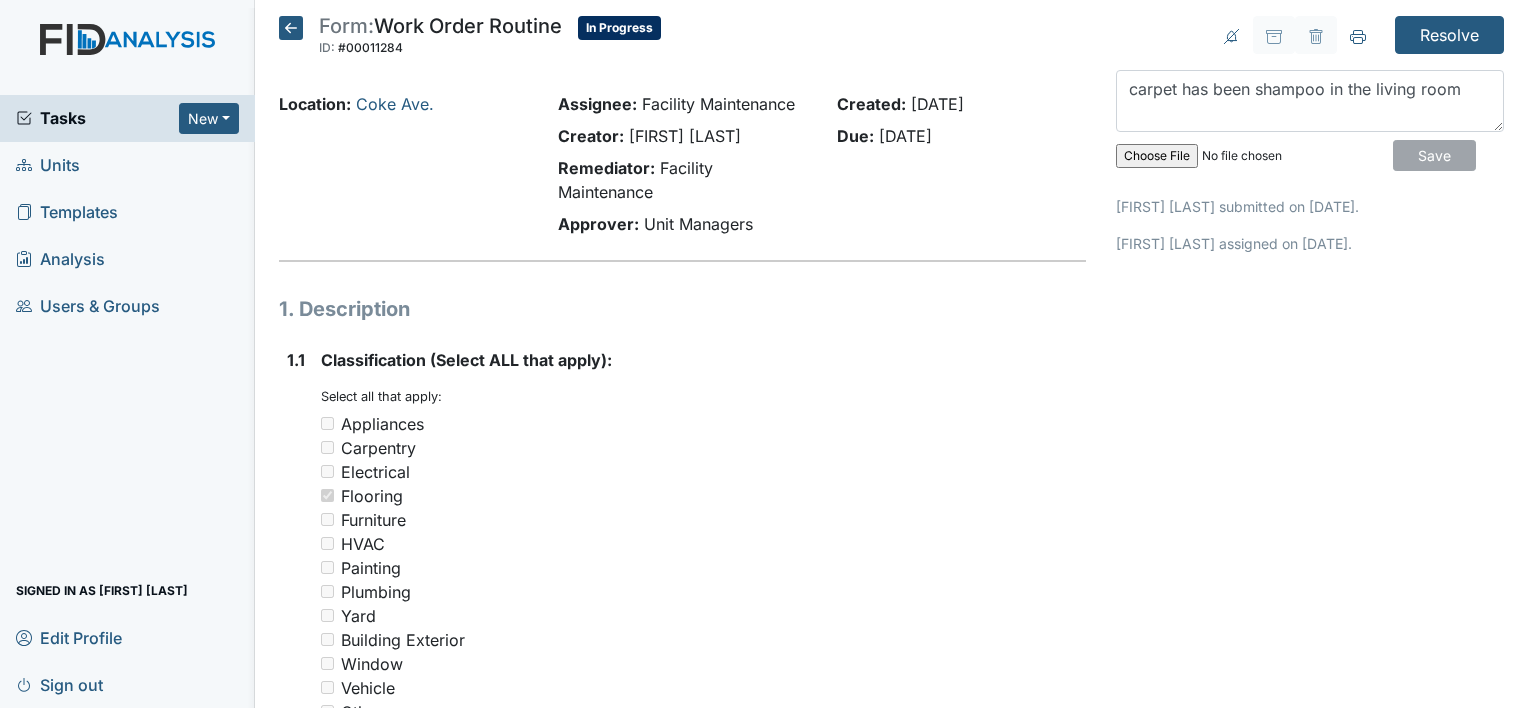 type 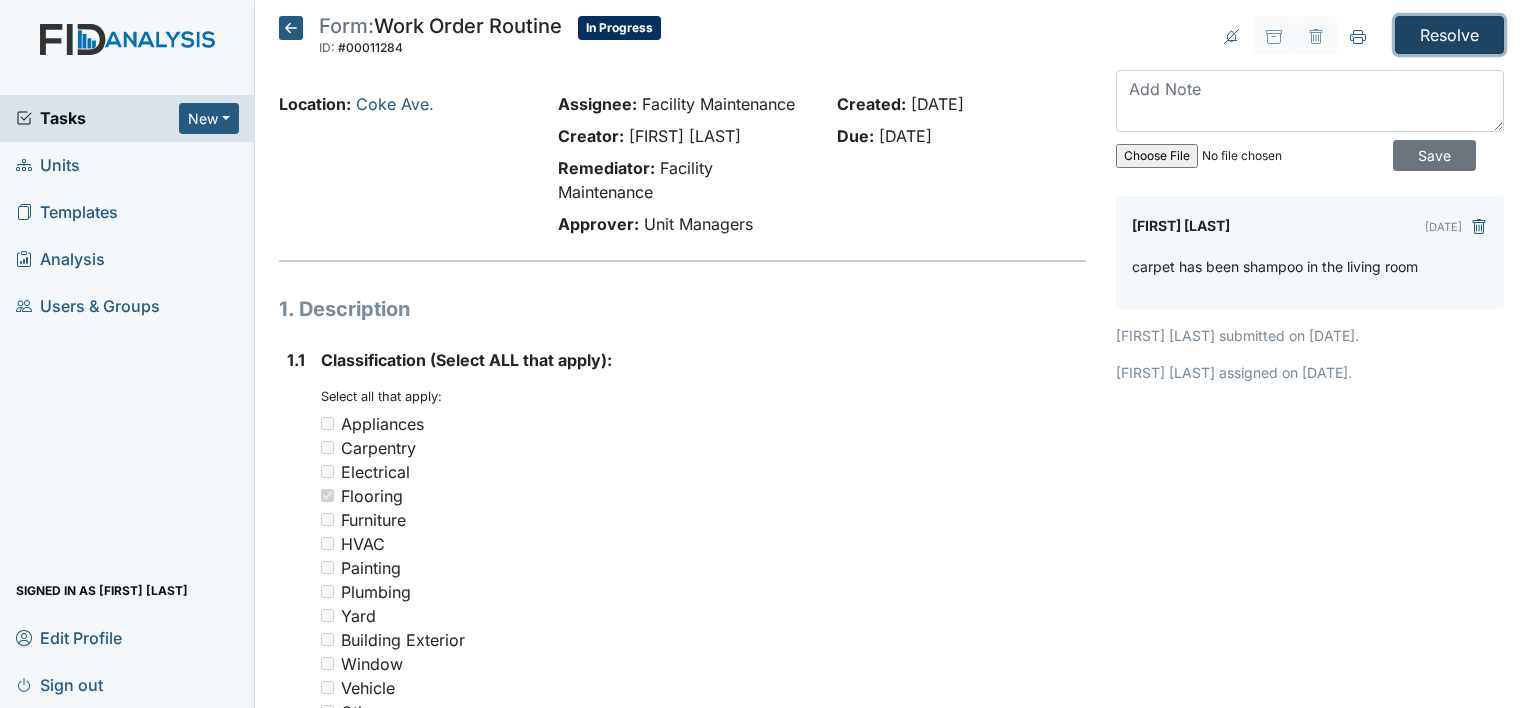 click on "Resolve" at bounding box center (1449, 35) 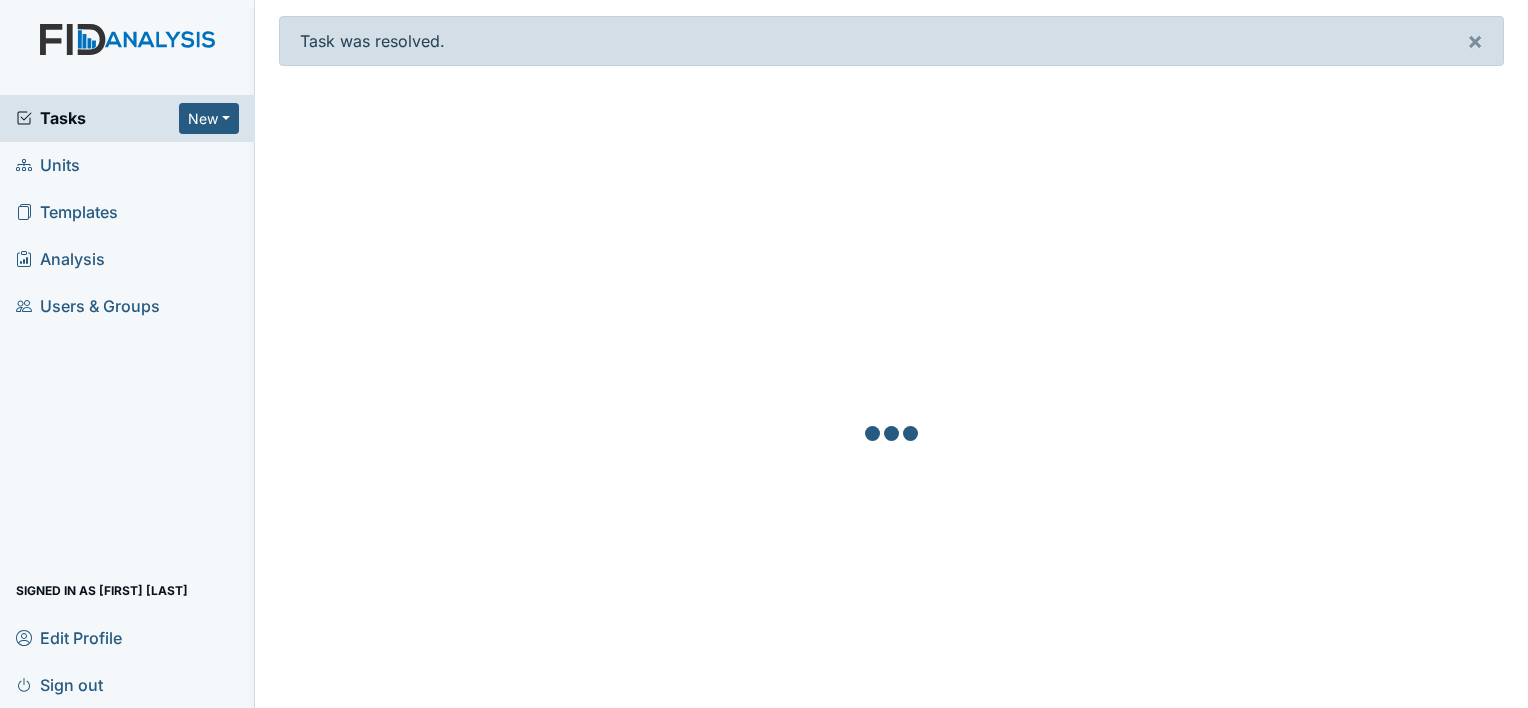 scroll, scrollTop: 0, scrollLeft: 0, axis: both 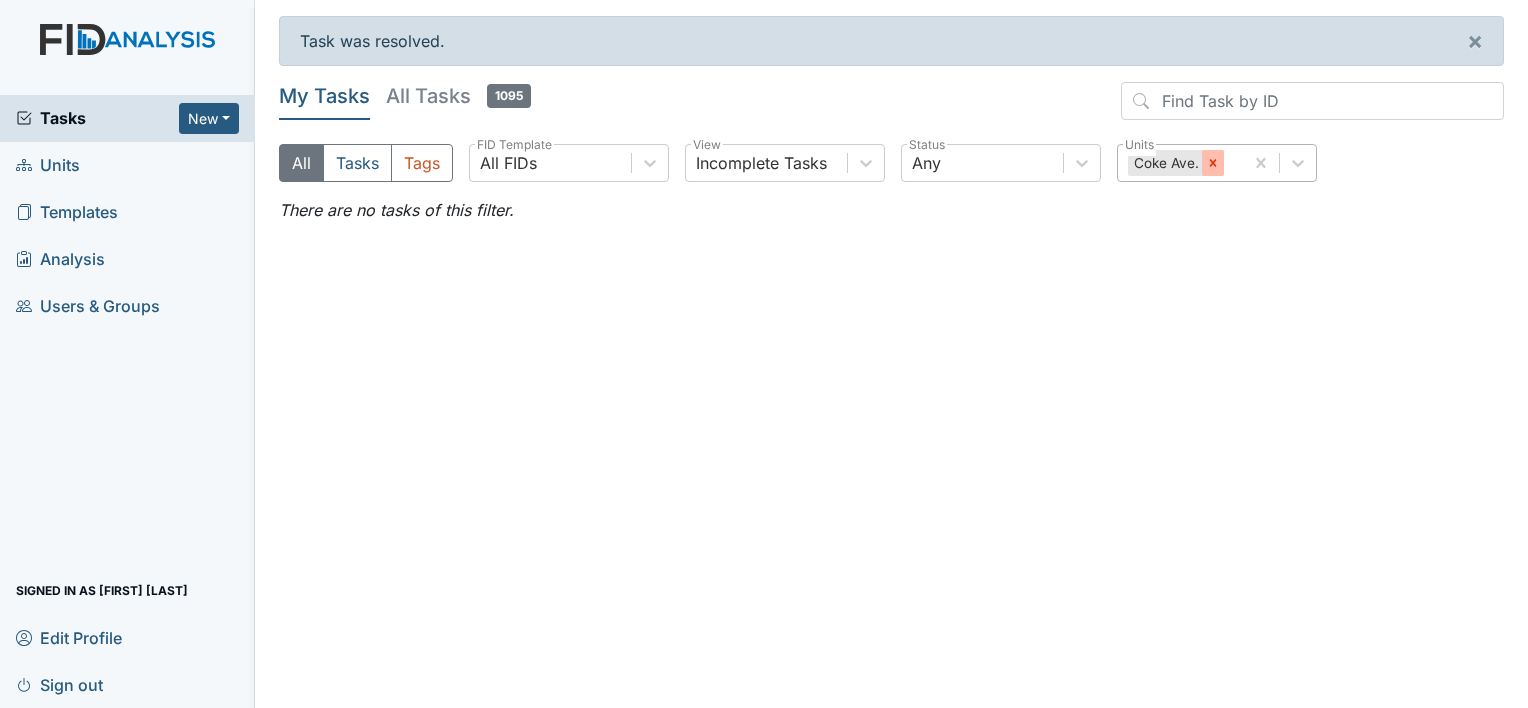 click 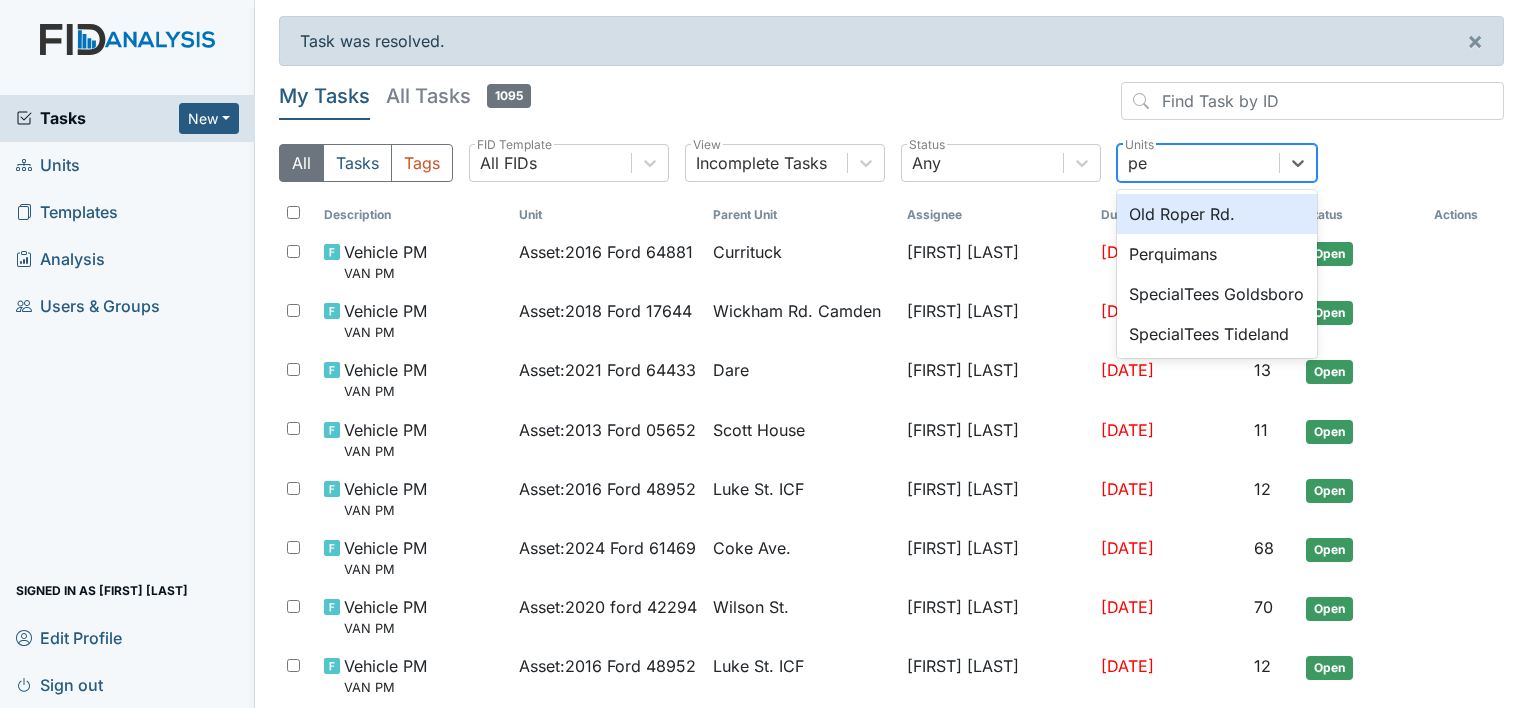 type on "per" 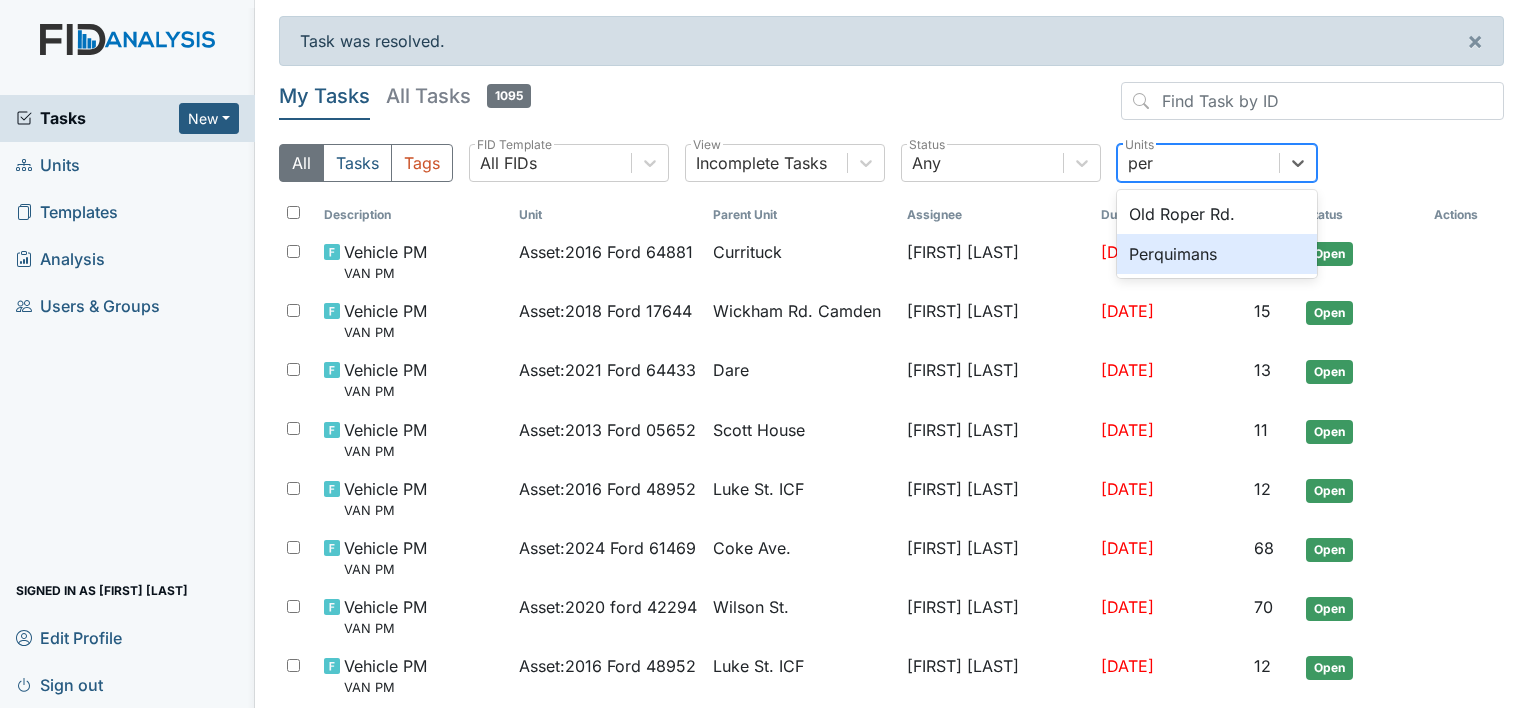 click on "Perquimans" at bounding box center [1217, 254] 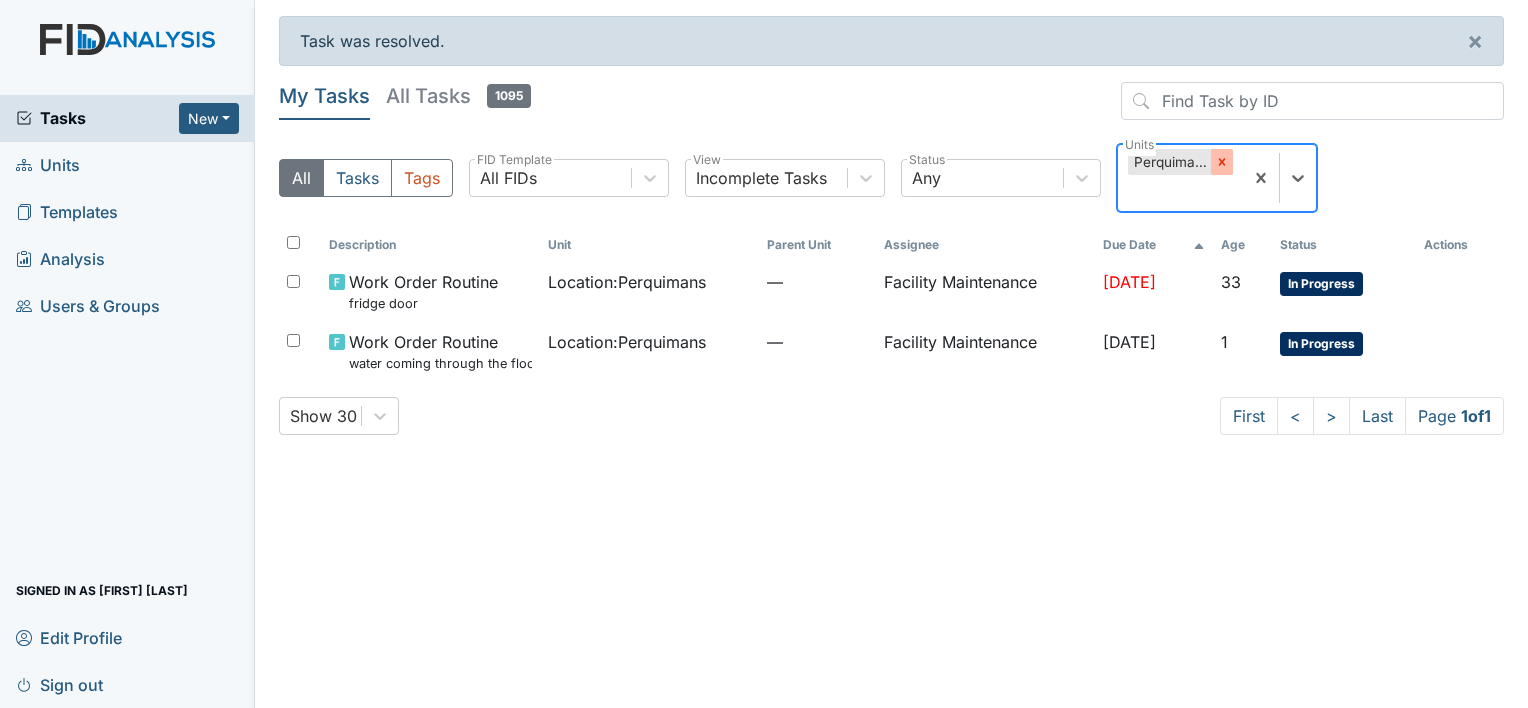 click 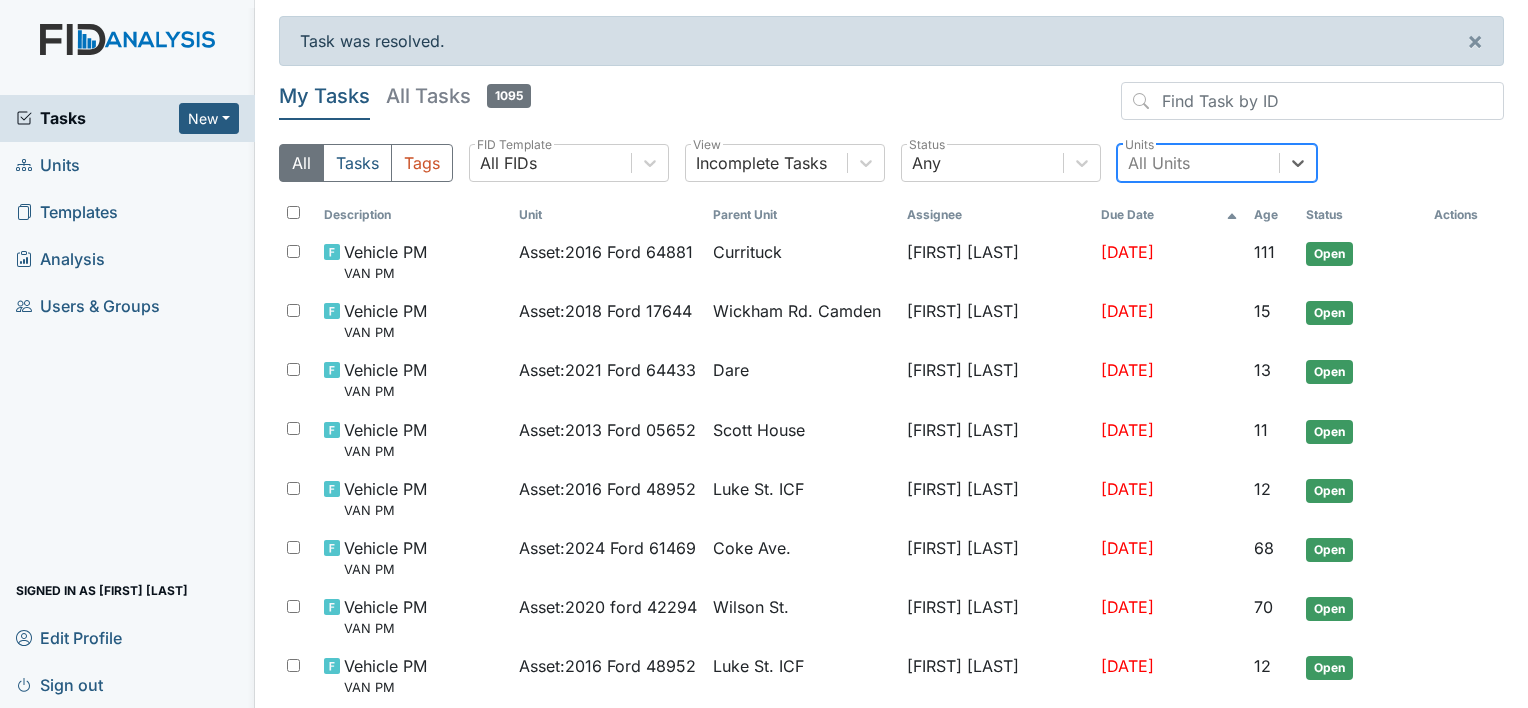 click on "All Units" at bounding box center [1159, 163] 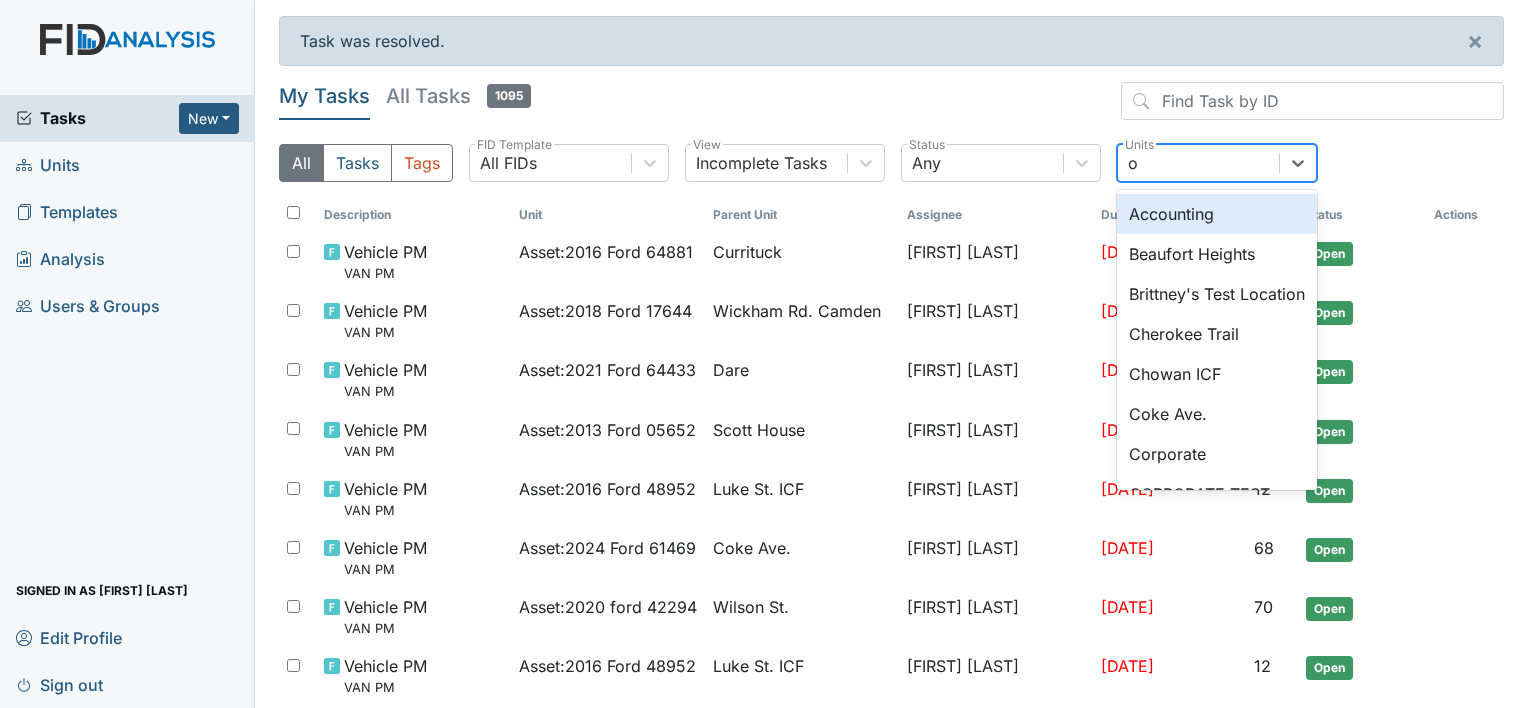 type on "ol" 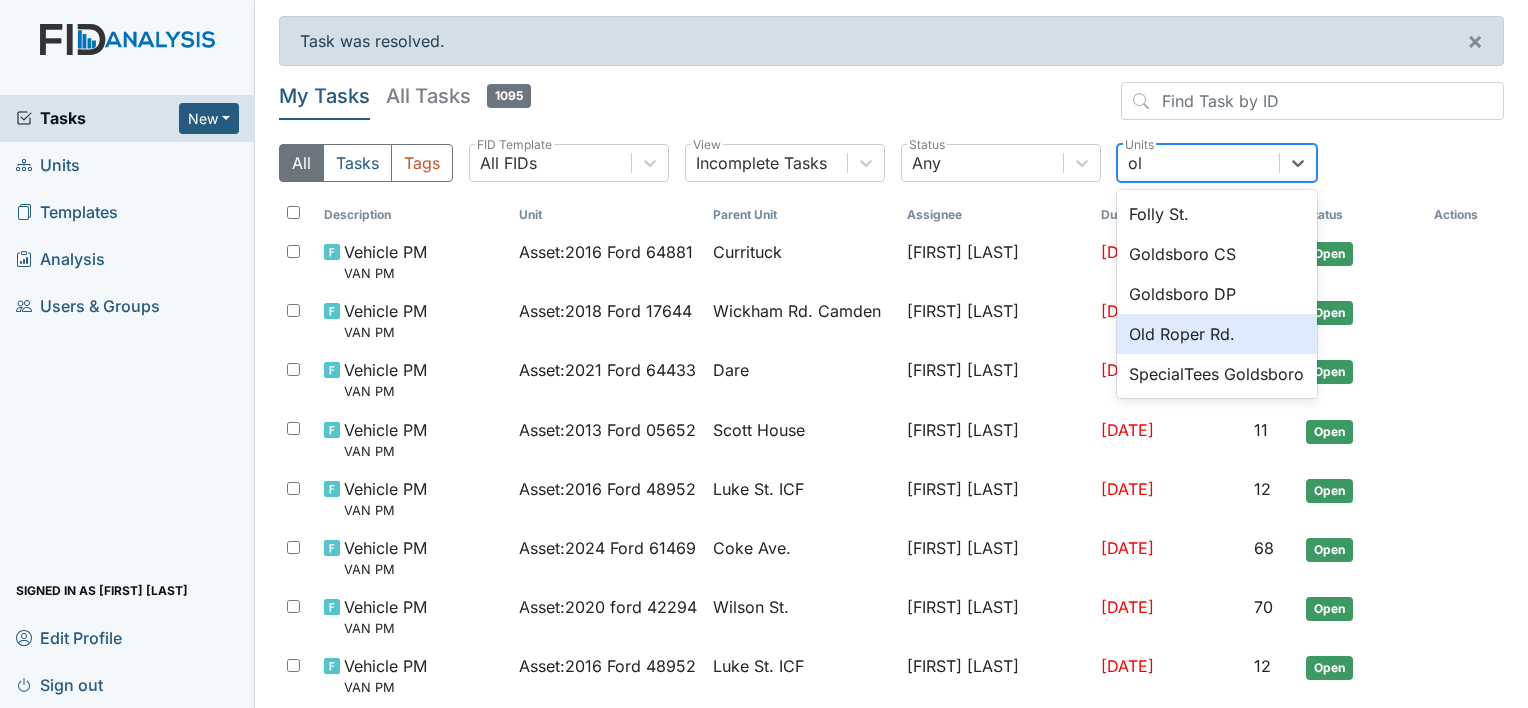 click on "Old Roper Rd." at bounding box center (1217, 334) 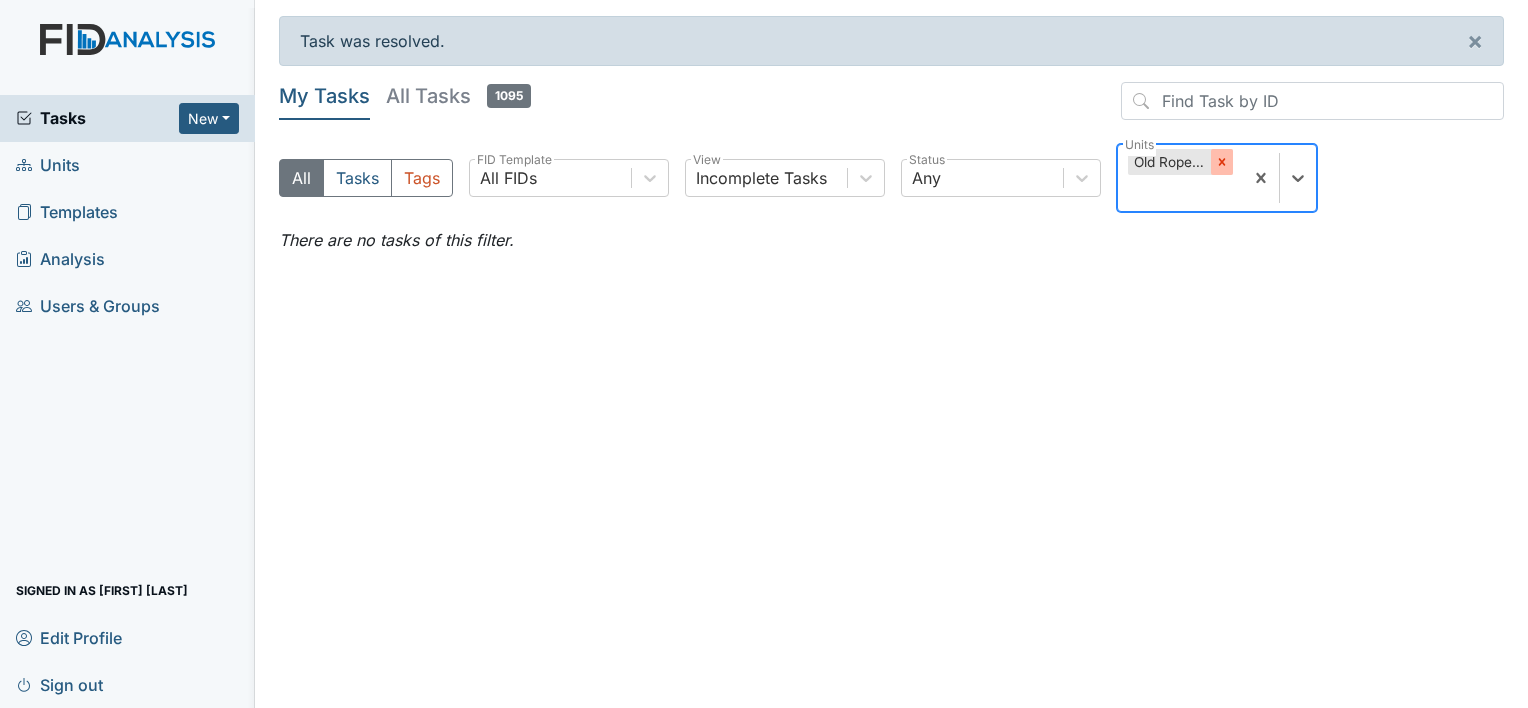 click 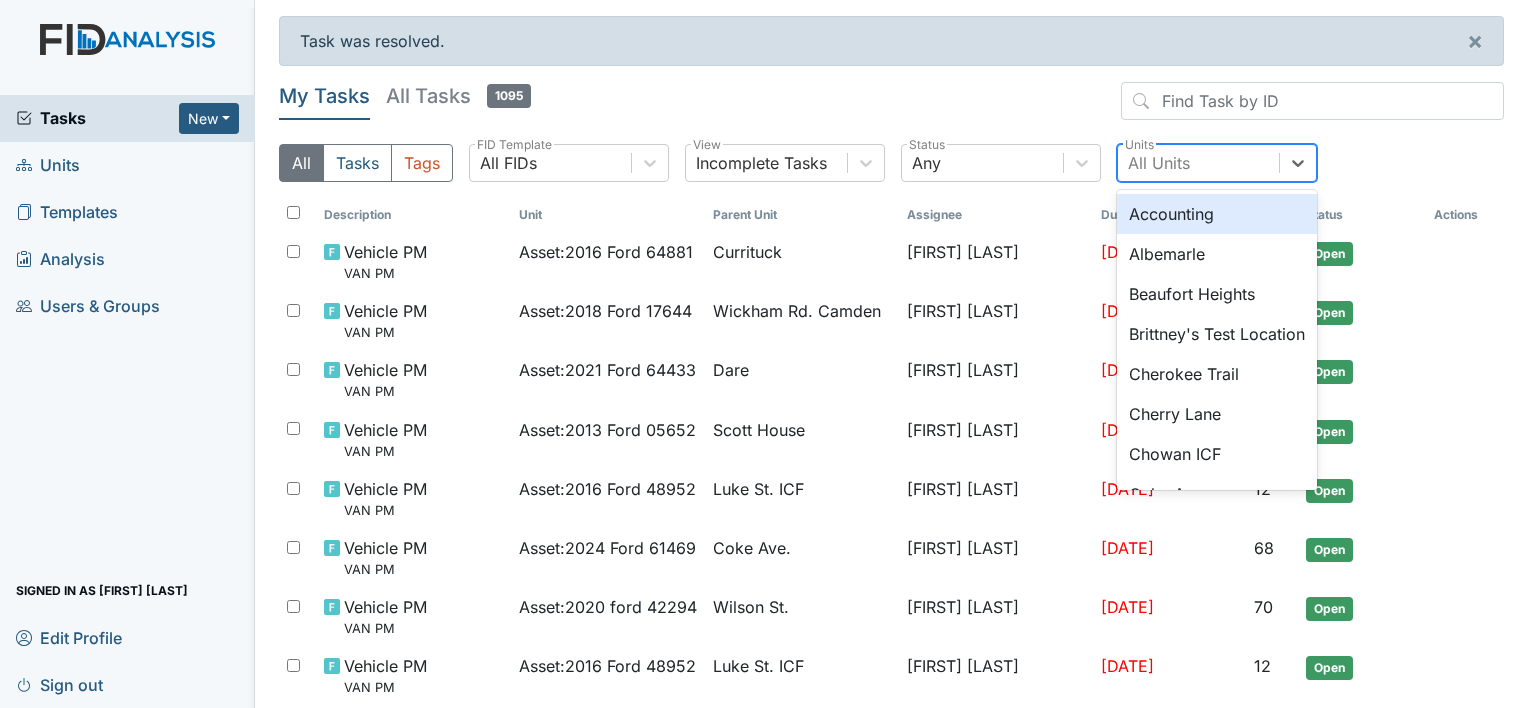 click on "All Units" at bounding box center (1159, 163) 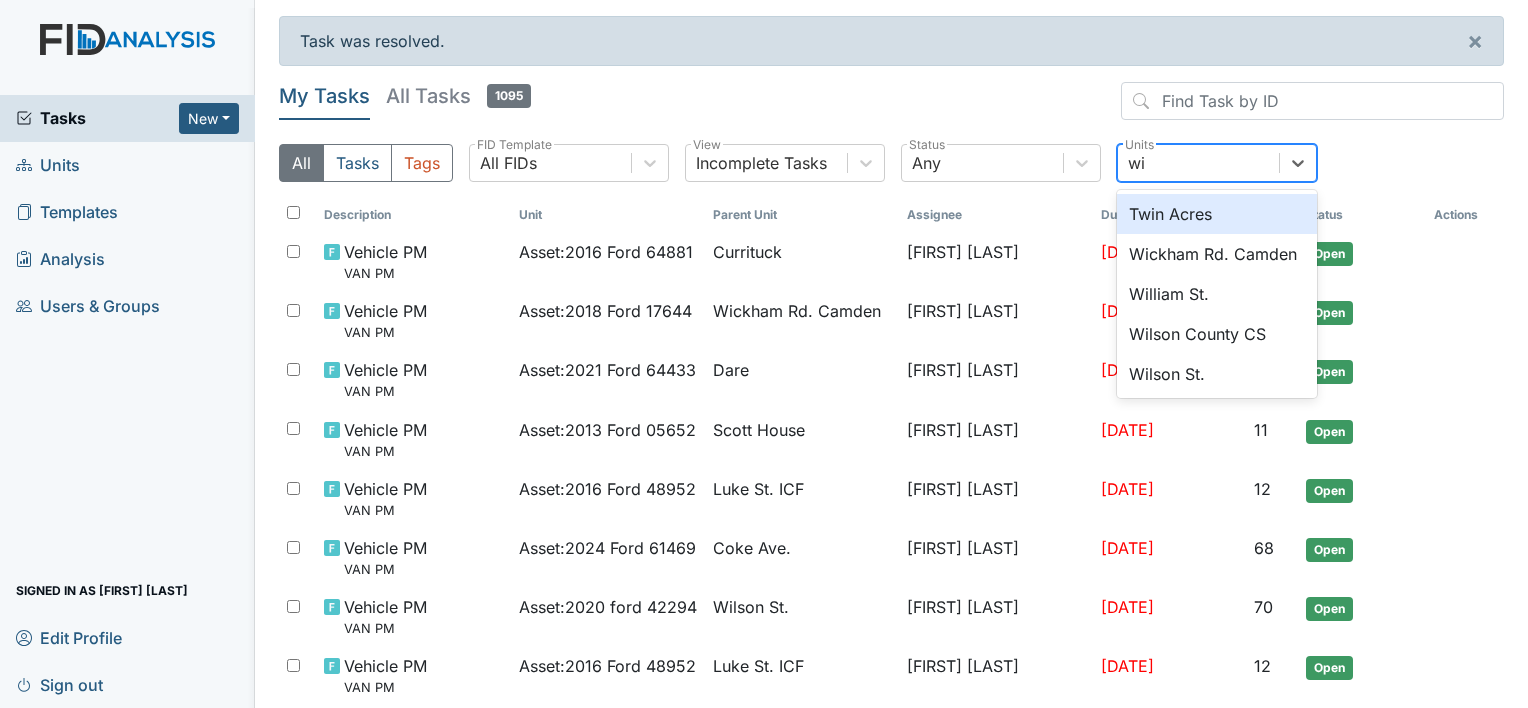 type on "wil" 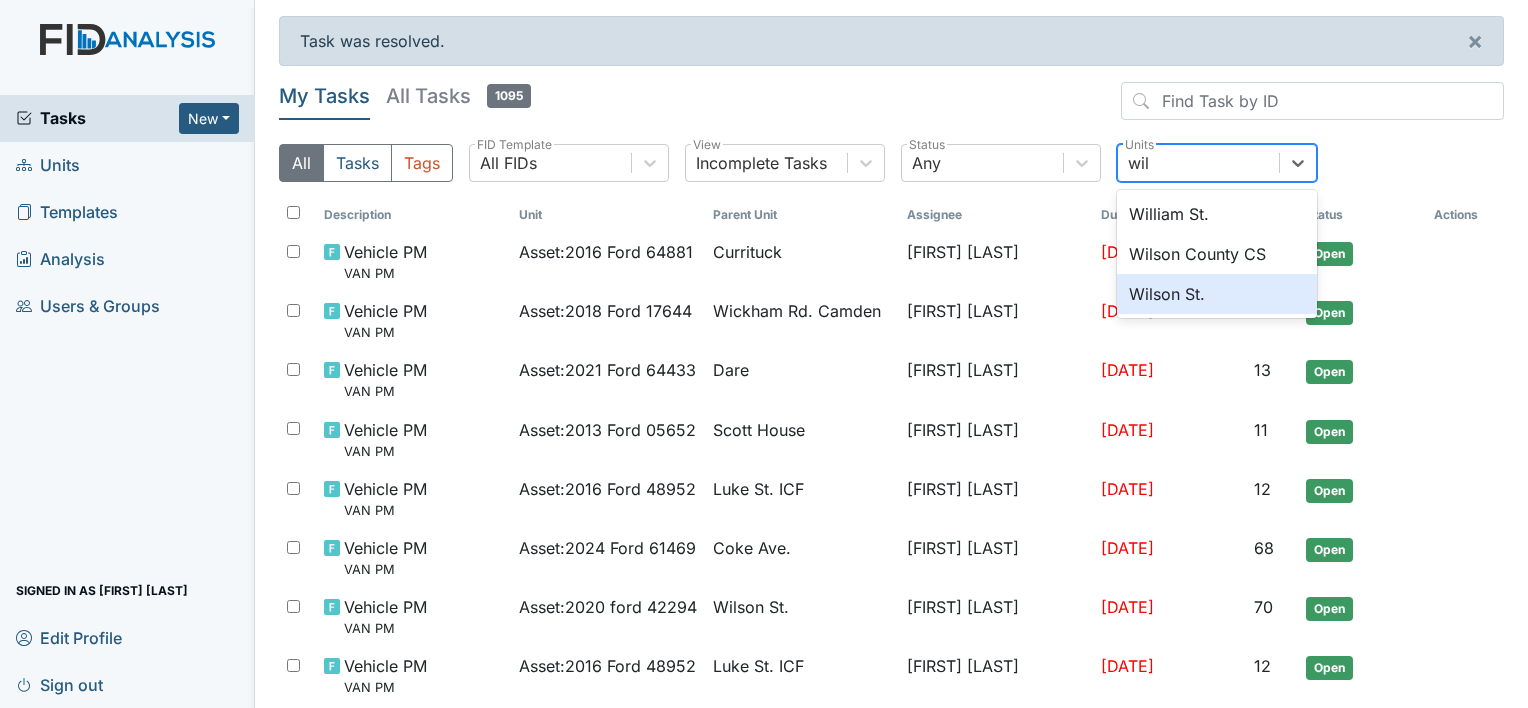 click on "Wilson St." at bounding box center [1217, 294] 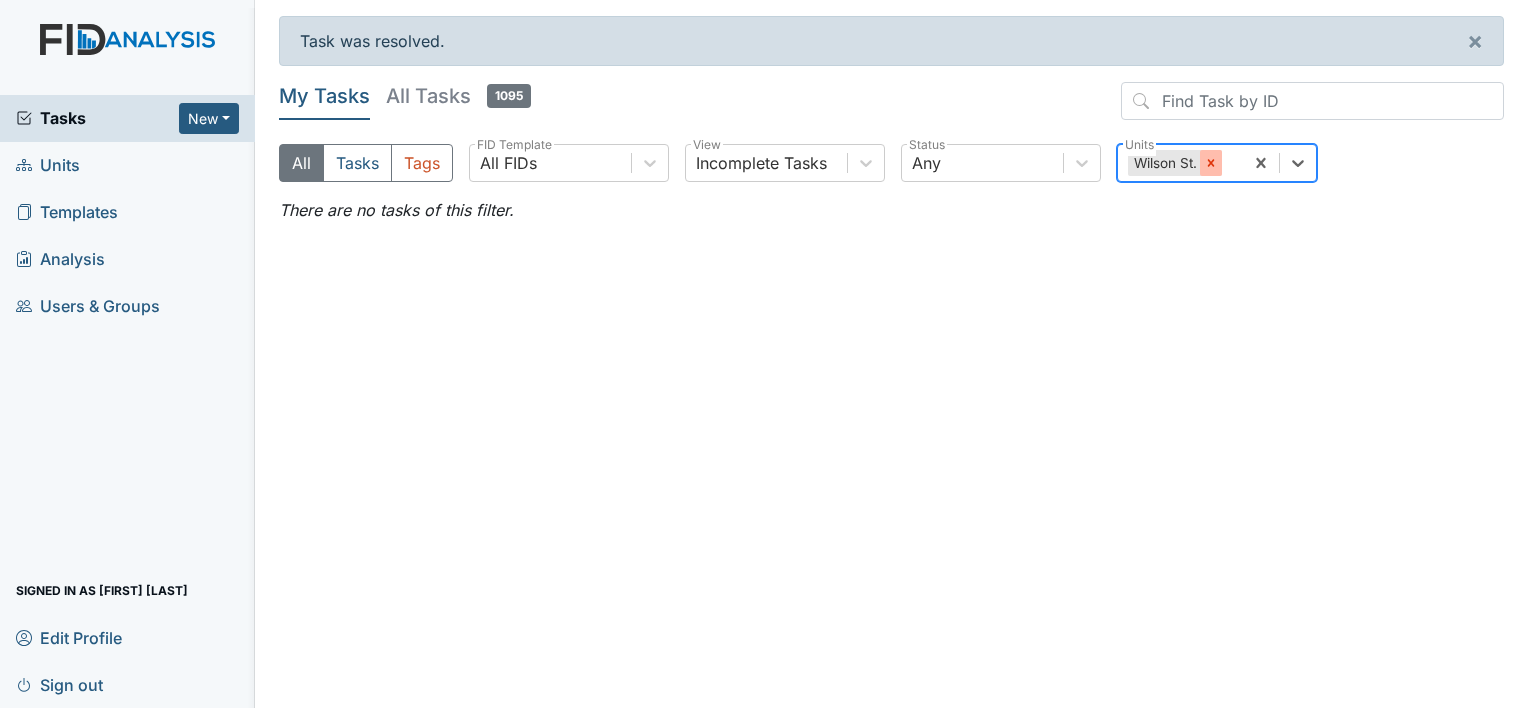 click 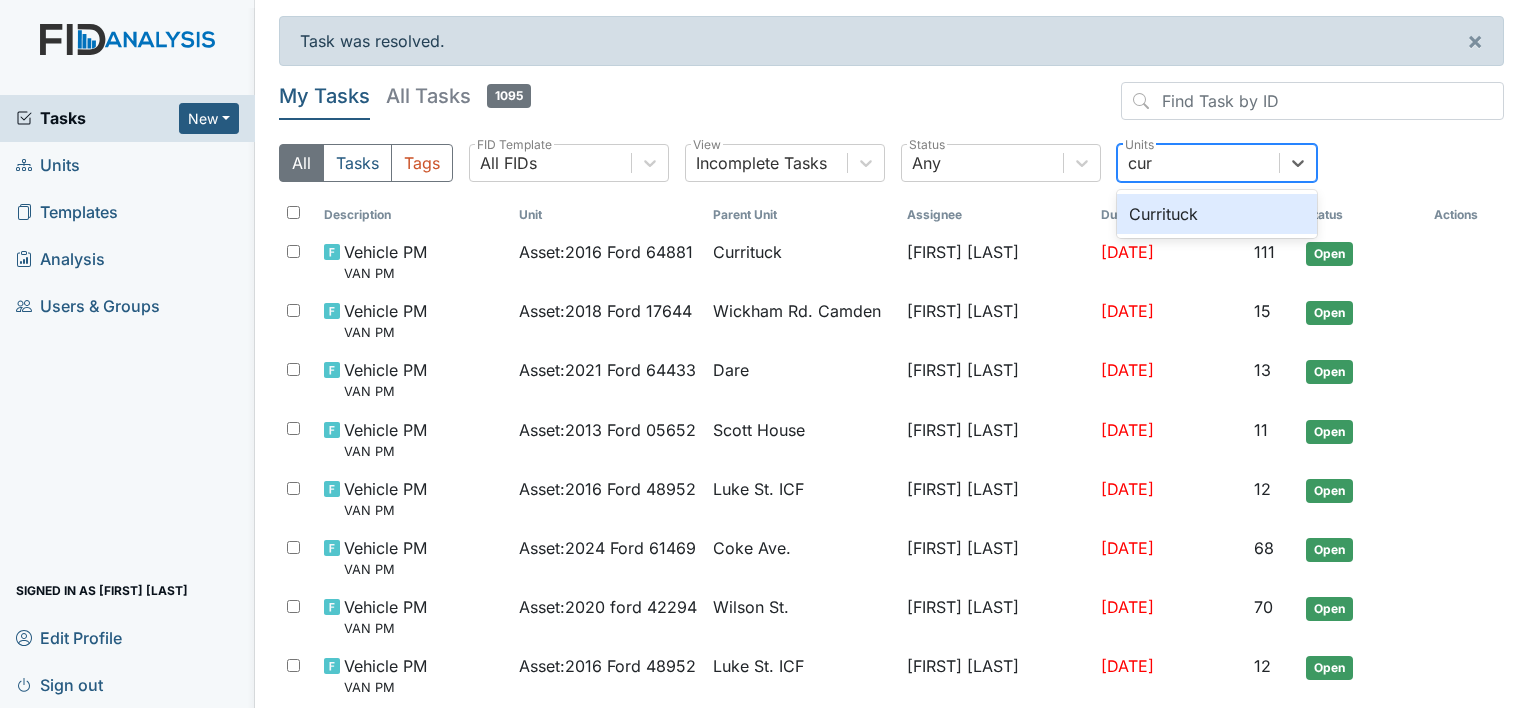 type on "curr" 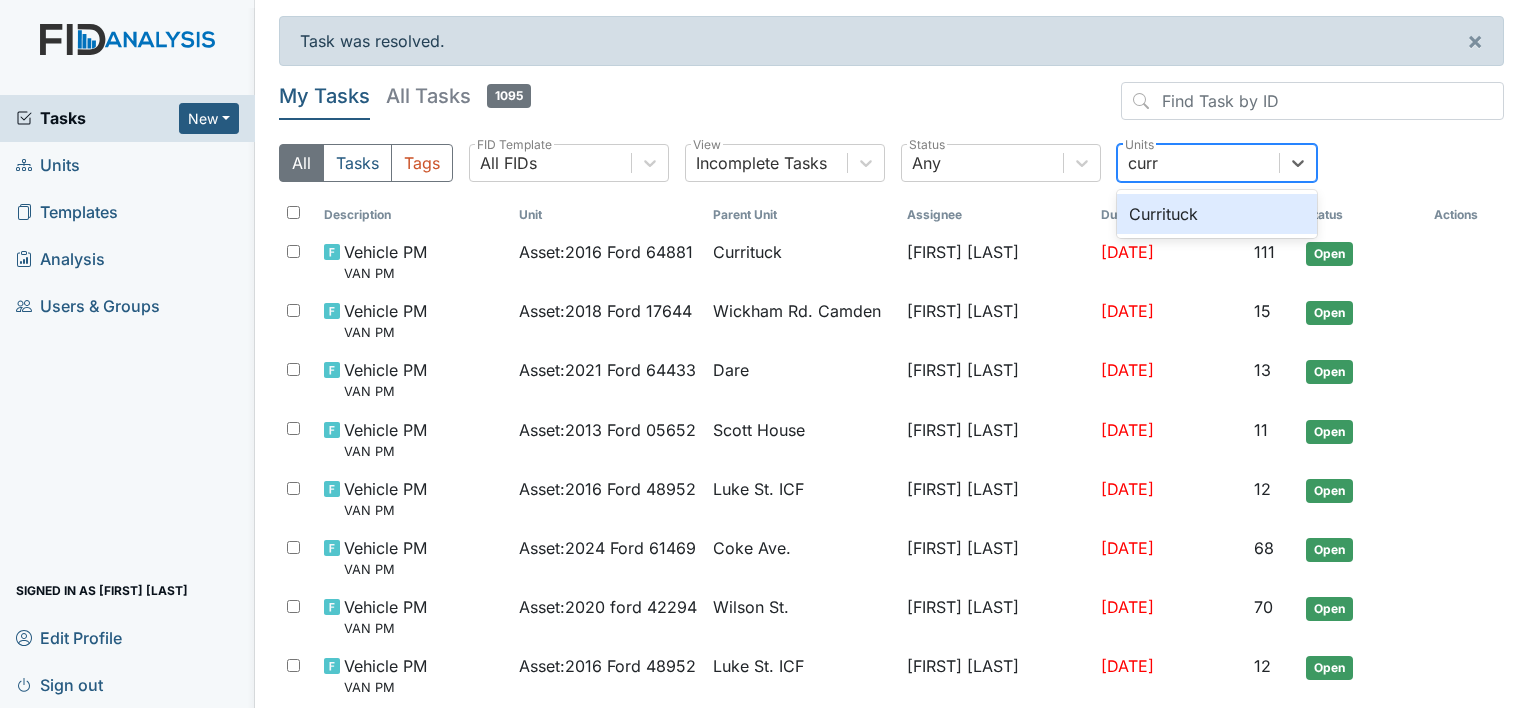 click on "Currituck" at bounding box center (1217, 214) 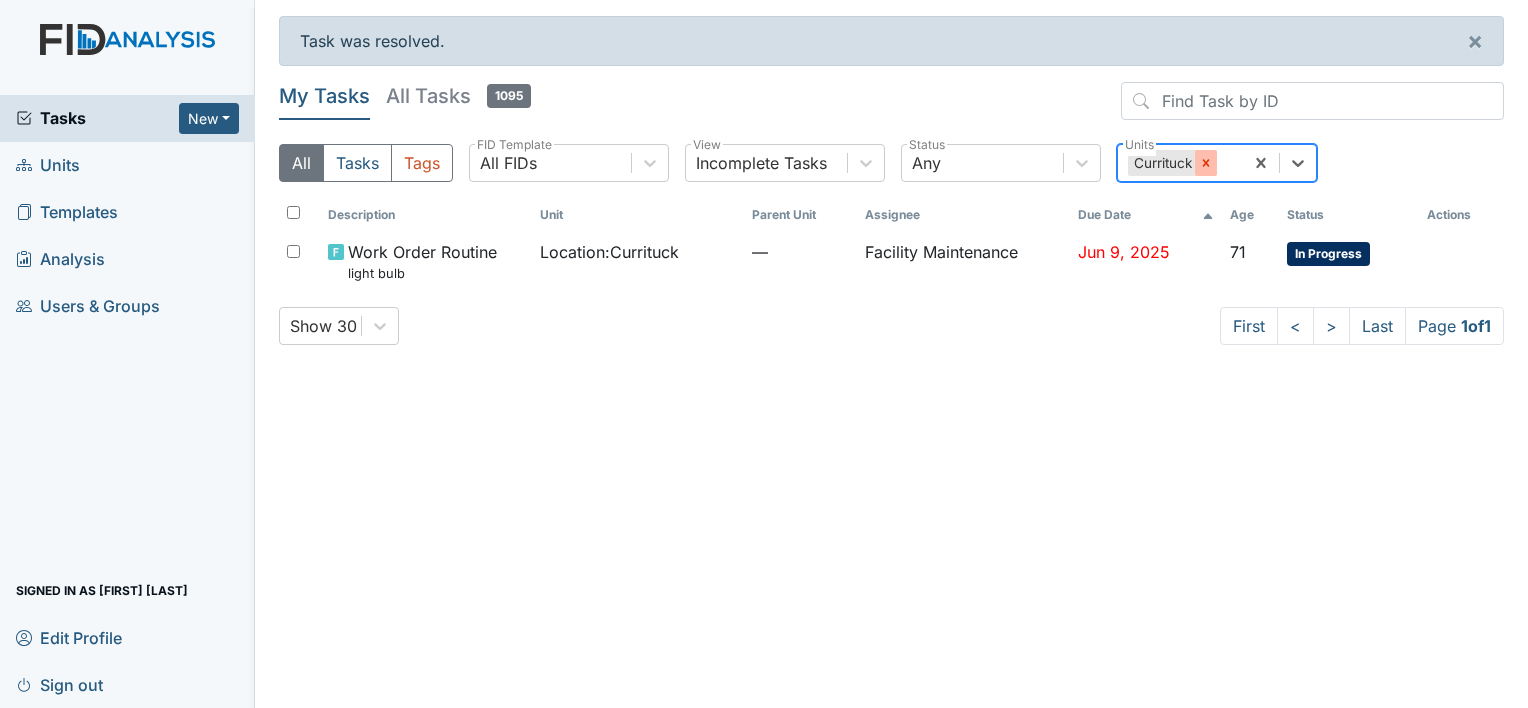 click 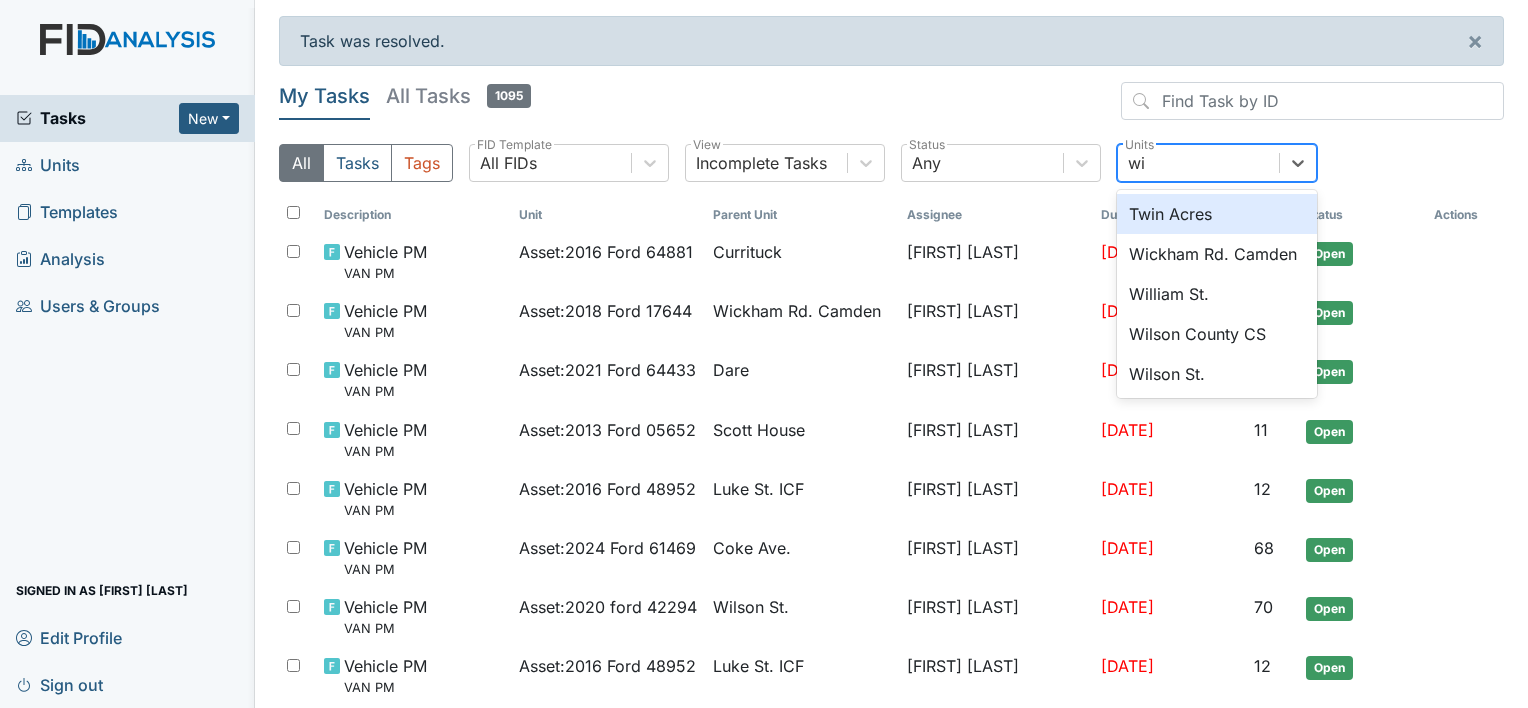 type on "wic" 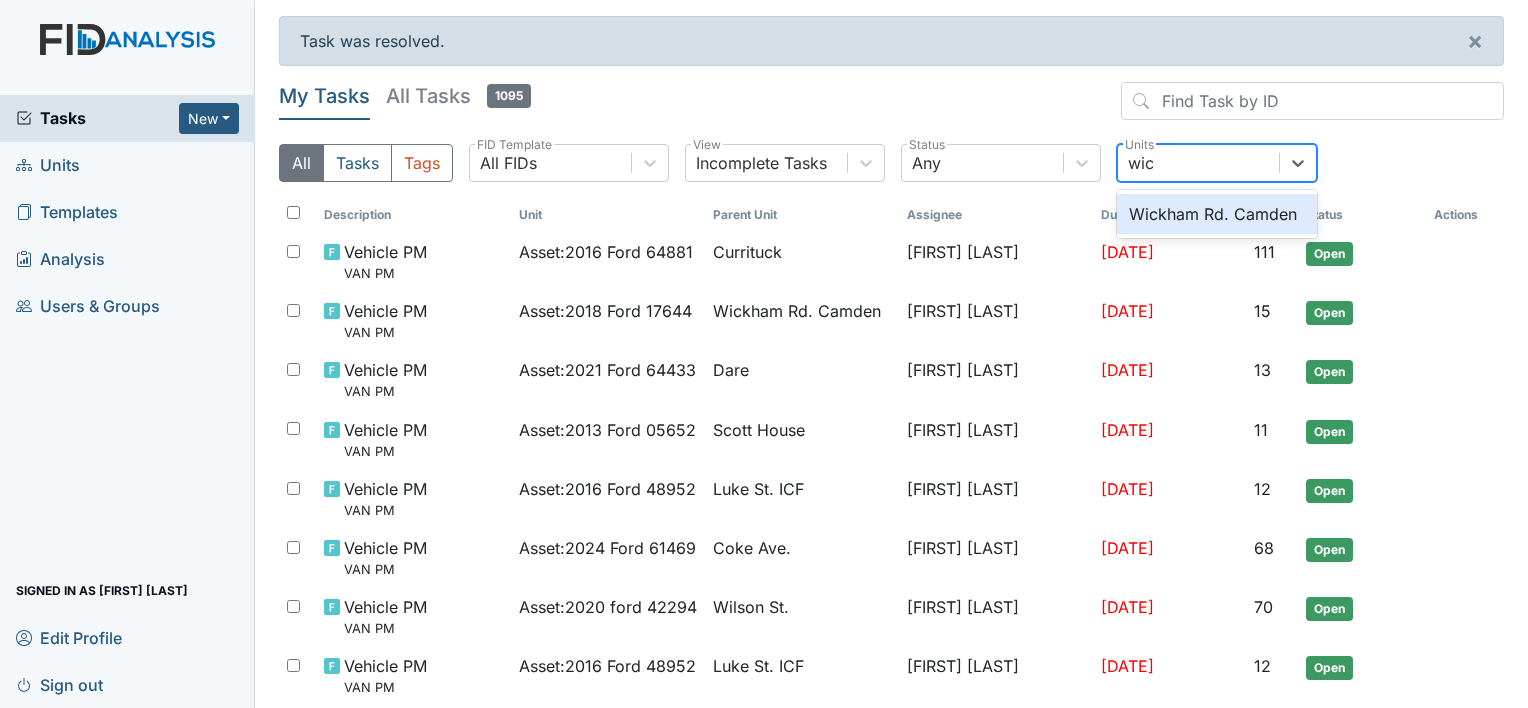 click on "Wickham Rd. Camden" at bounding box center (1217, 214) 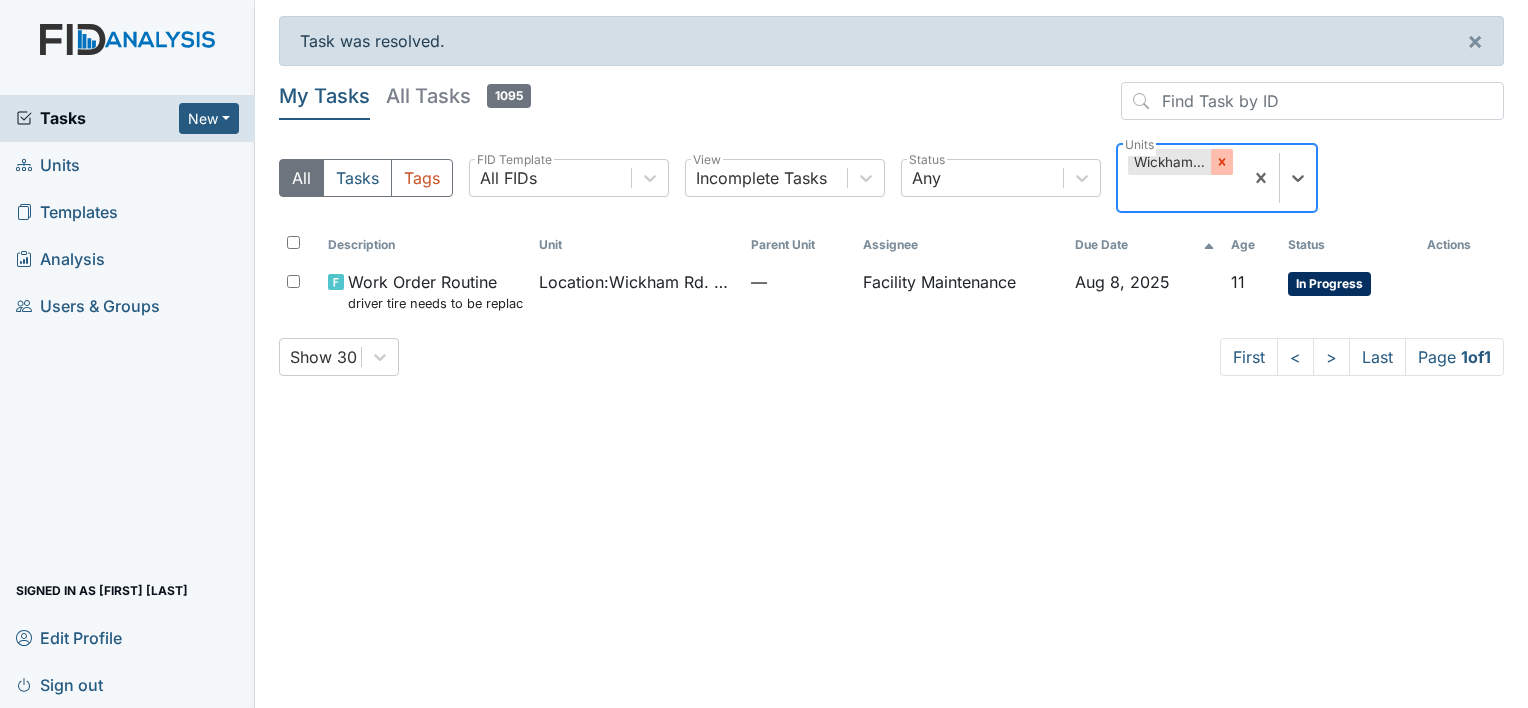 click 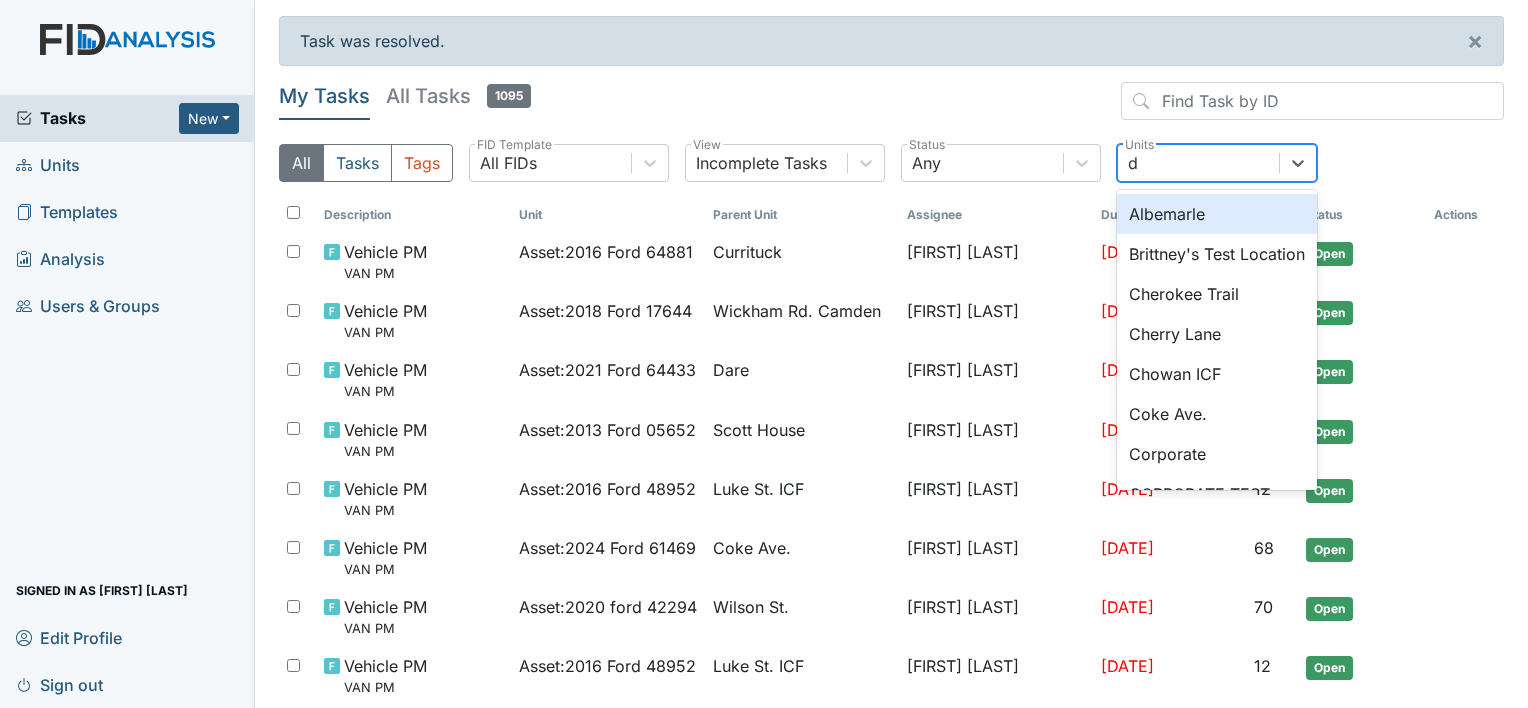 type on "da" 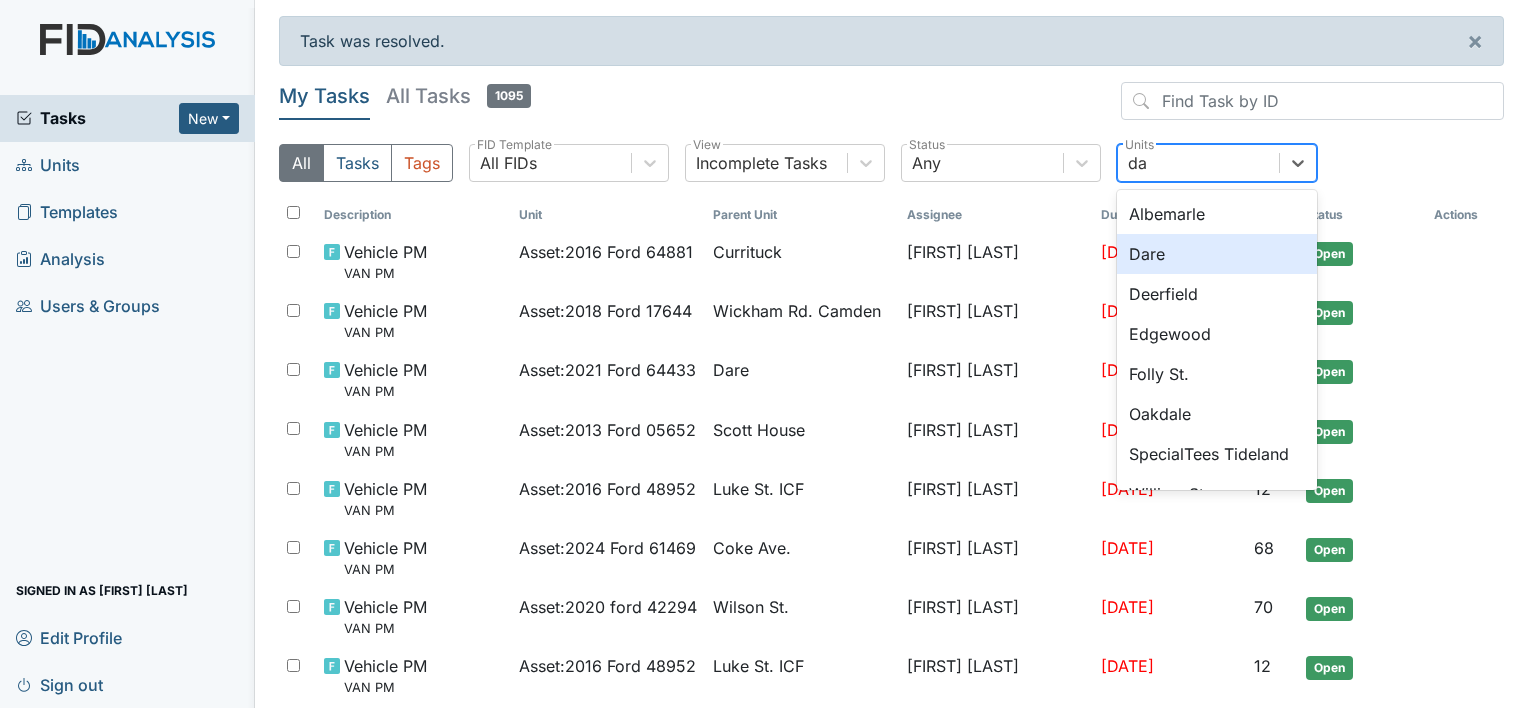 click on "Dare" at bounding box center [1217, 254] 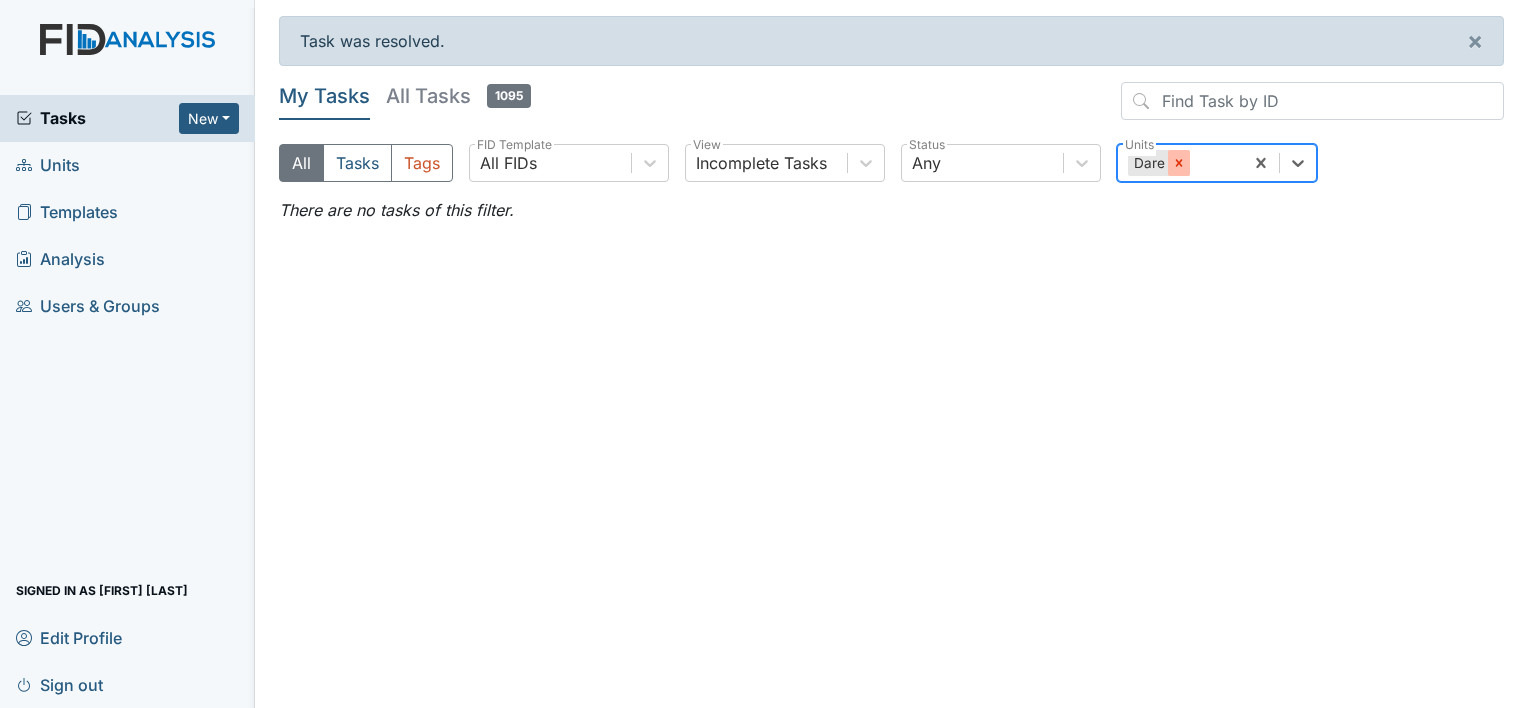 click 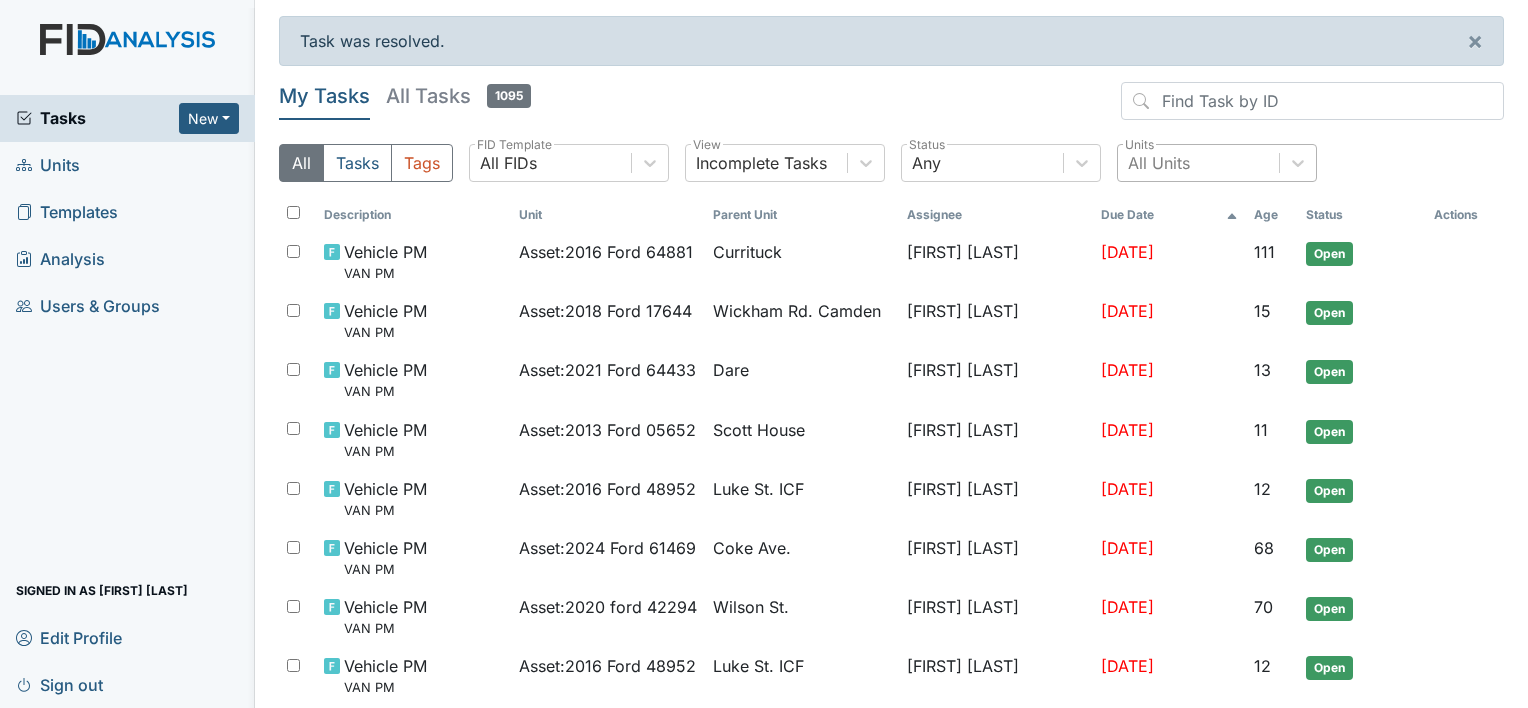 click on "Due Date" at bounding box center [1169, 215] 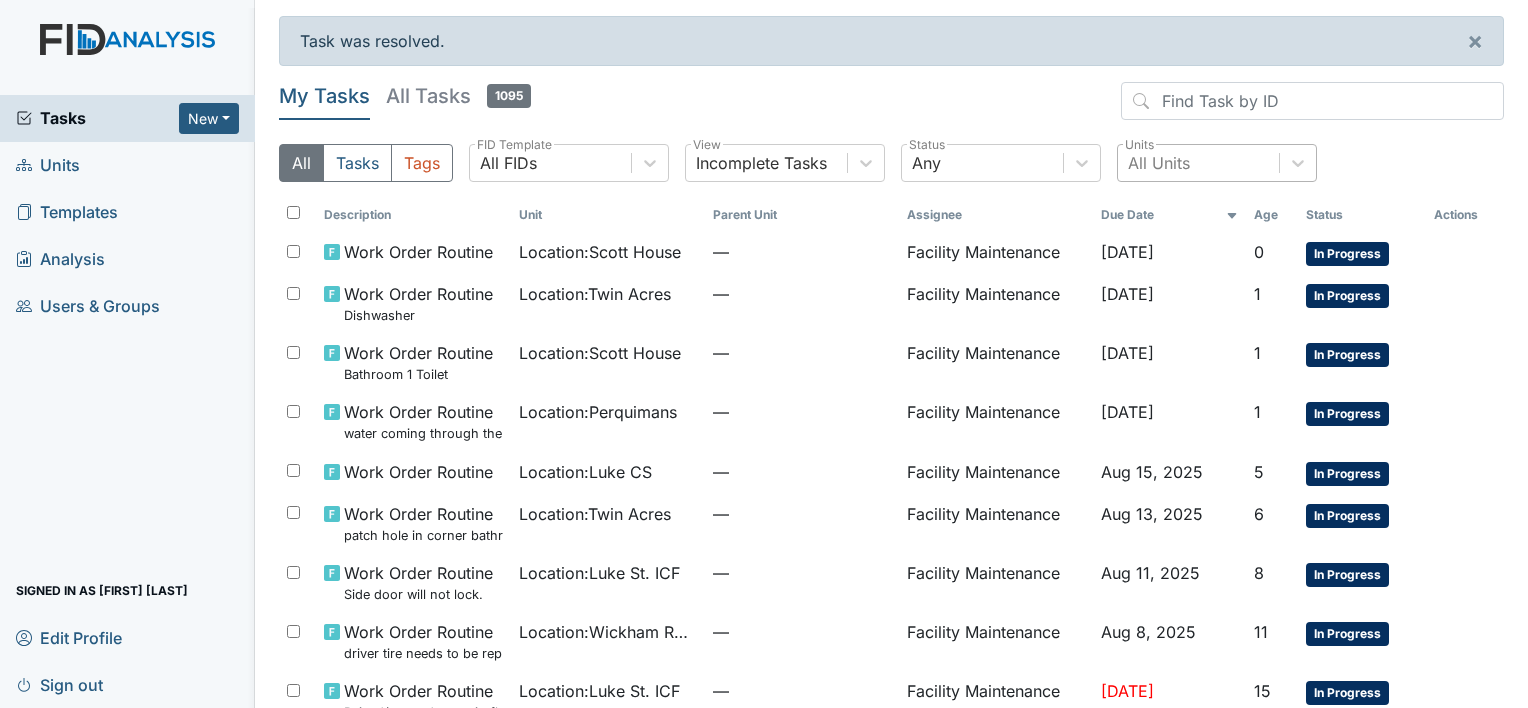 click on "My Tasks   All Tasks   1095 All   Tasks   Tags   All FIDs FID Template Incomplete Tasks View Any Status All Units Units" at bounding box center [891, 140] 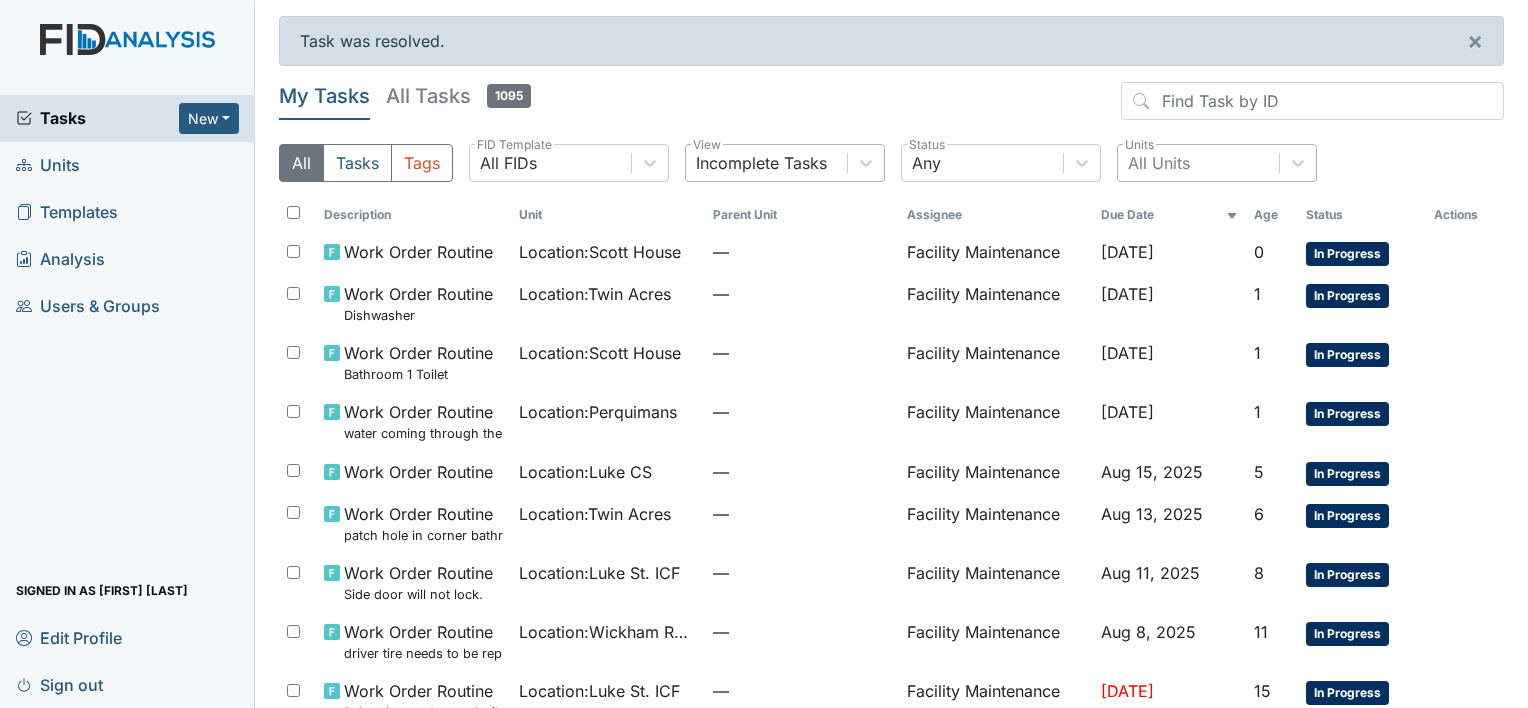 click on "Incomplete Tasks" at bounding box center [761, 163] 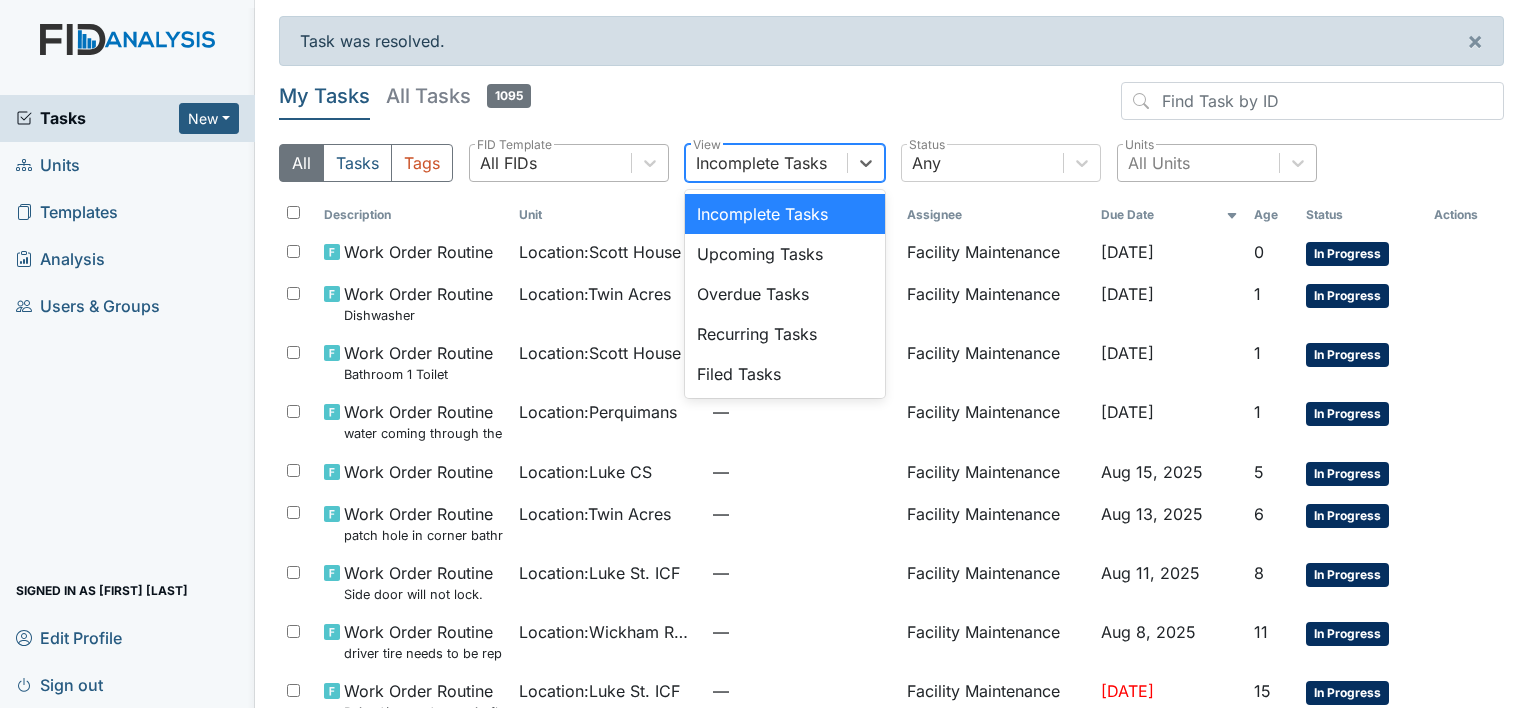 click on "All FIDs" at bounding box center (550, 163) 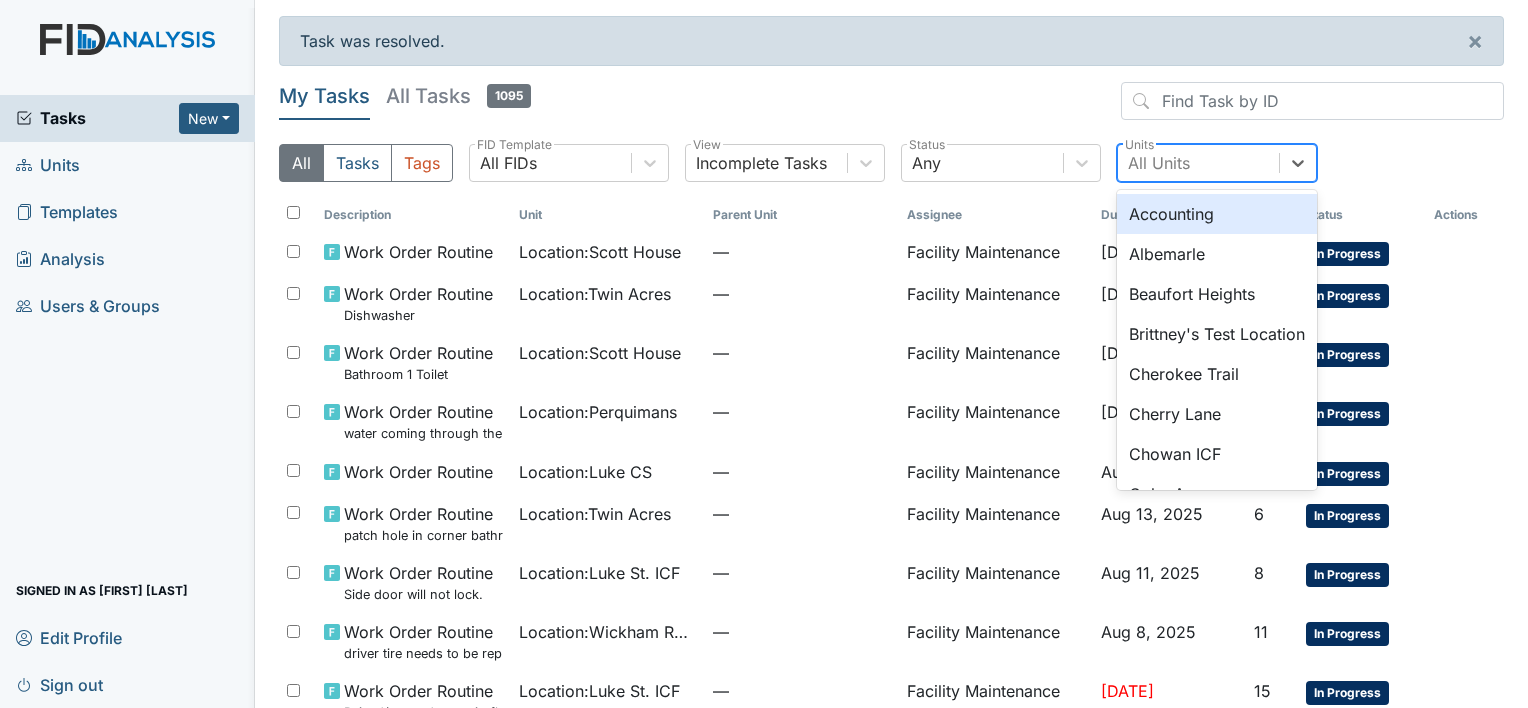 click on "All Units" at bounding box center [1159, 163] 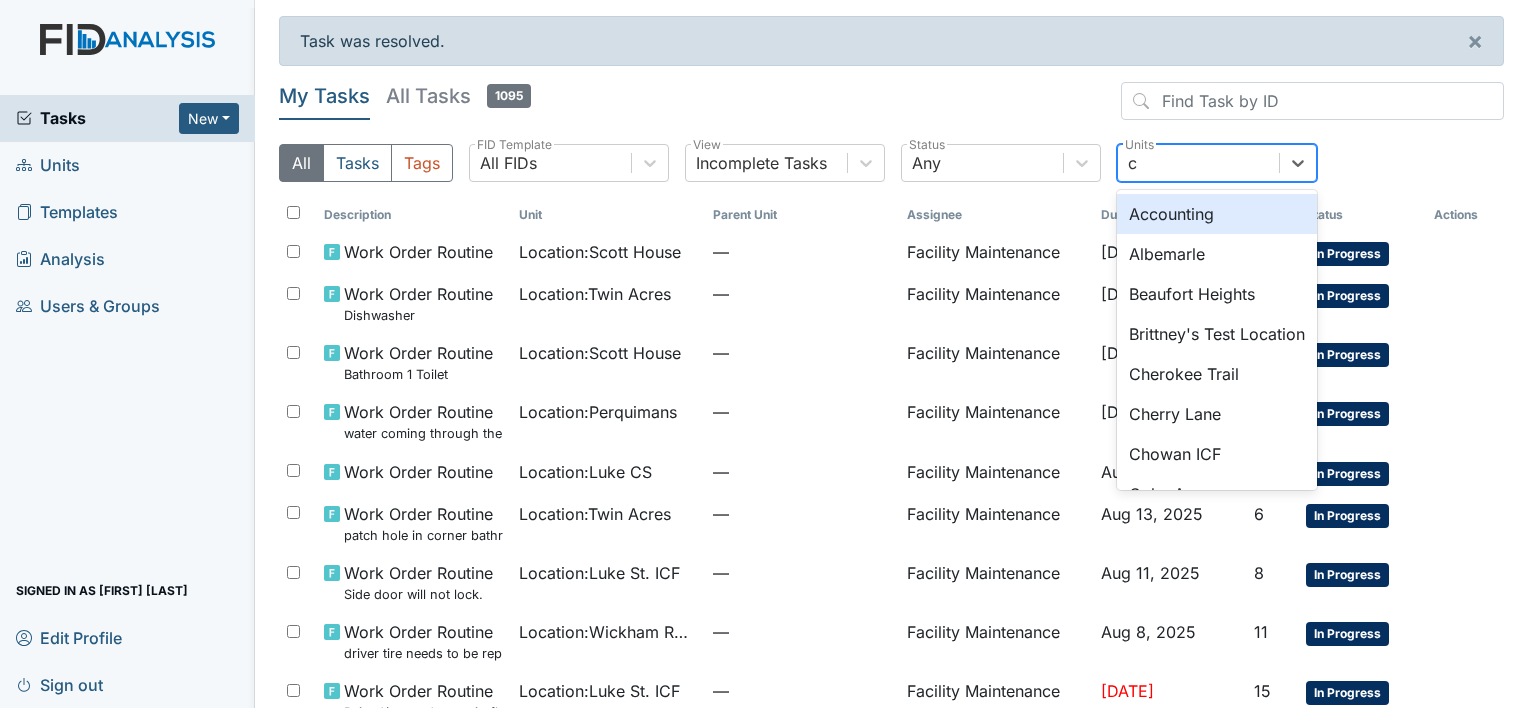 type on "cu" 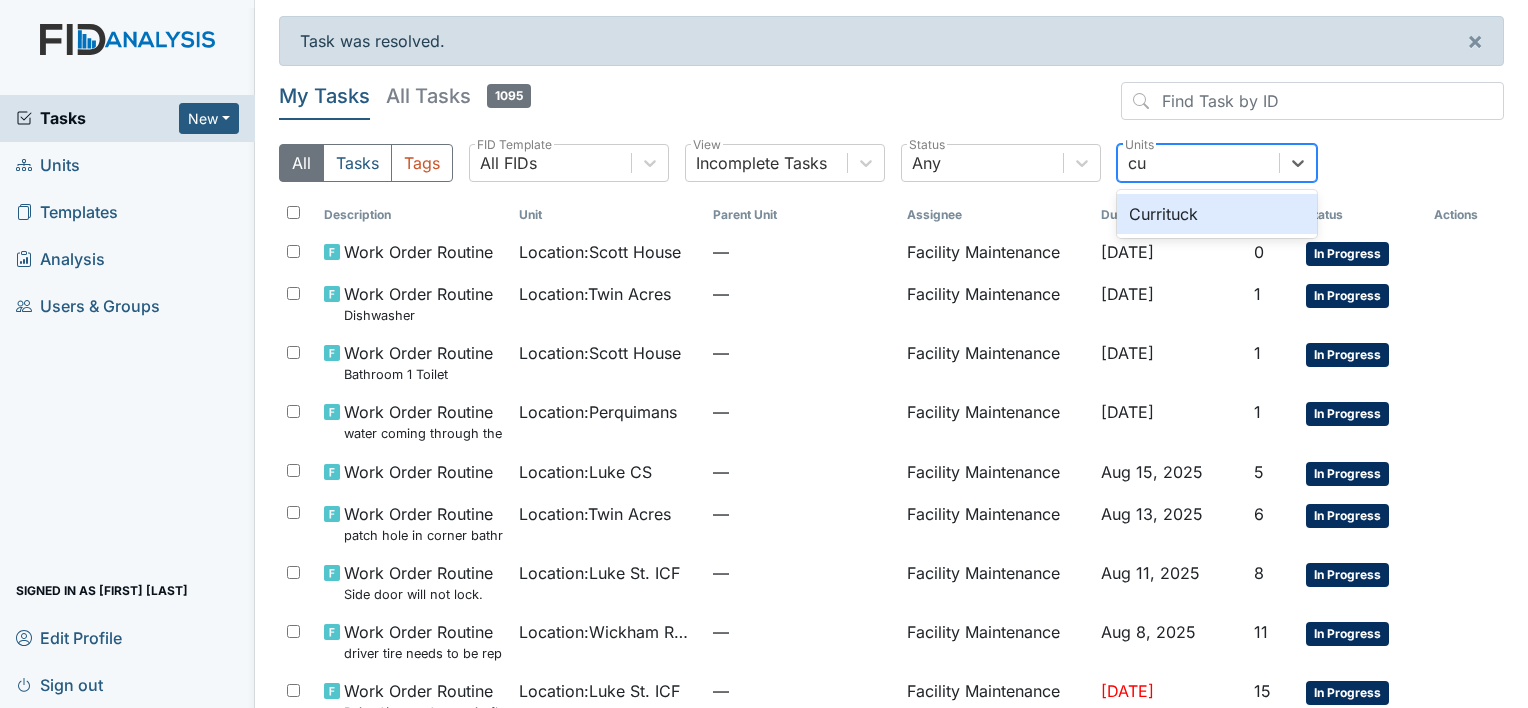 click on "Currituck" at bounding box center (1217, 214) 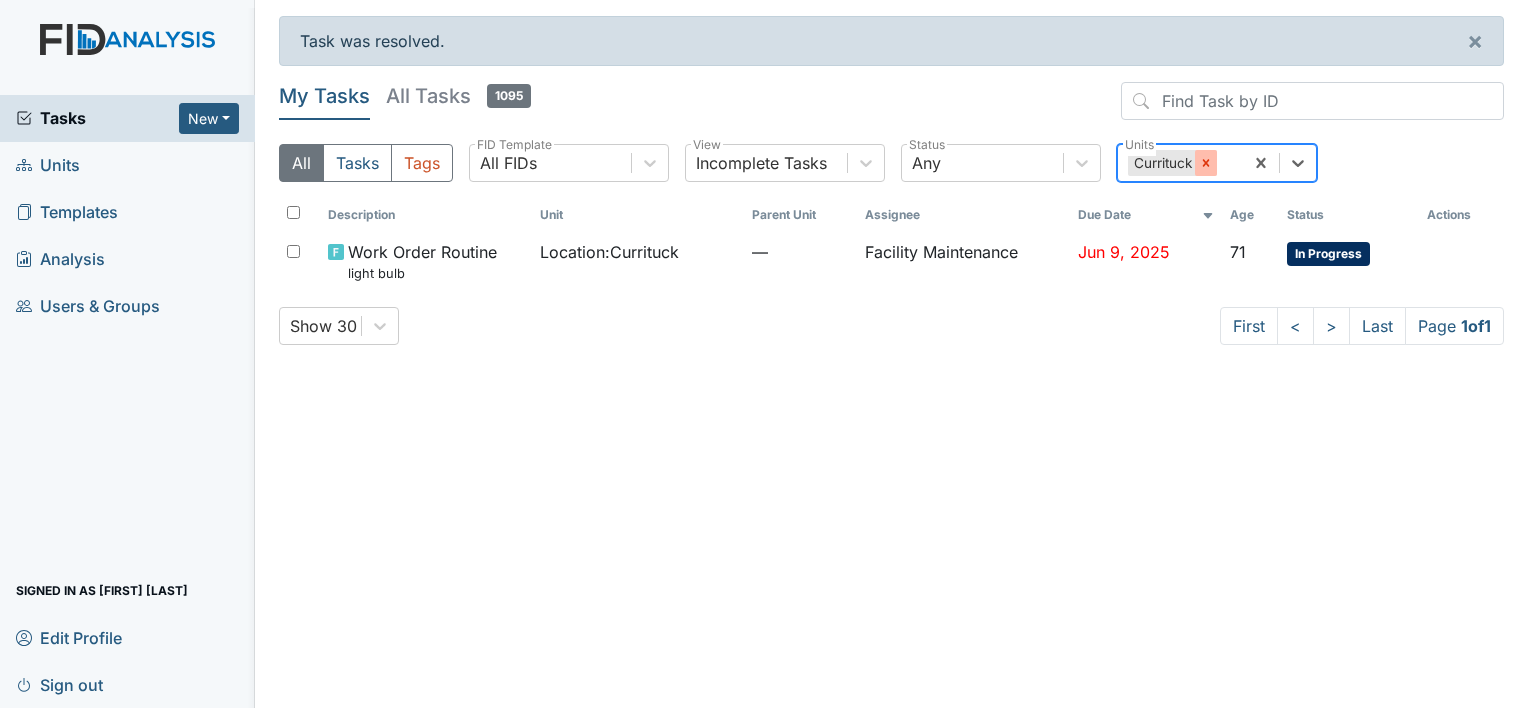 click 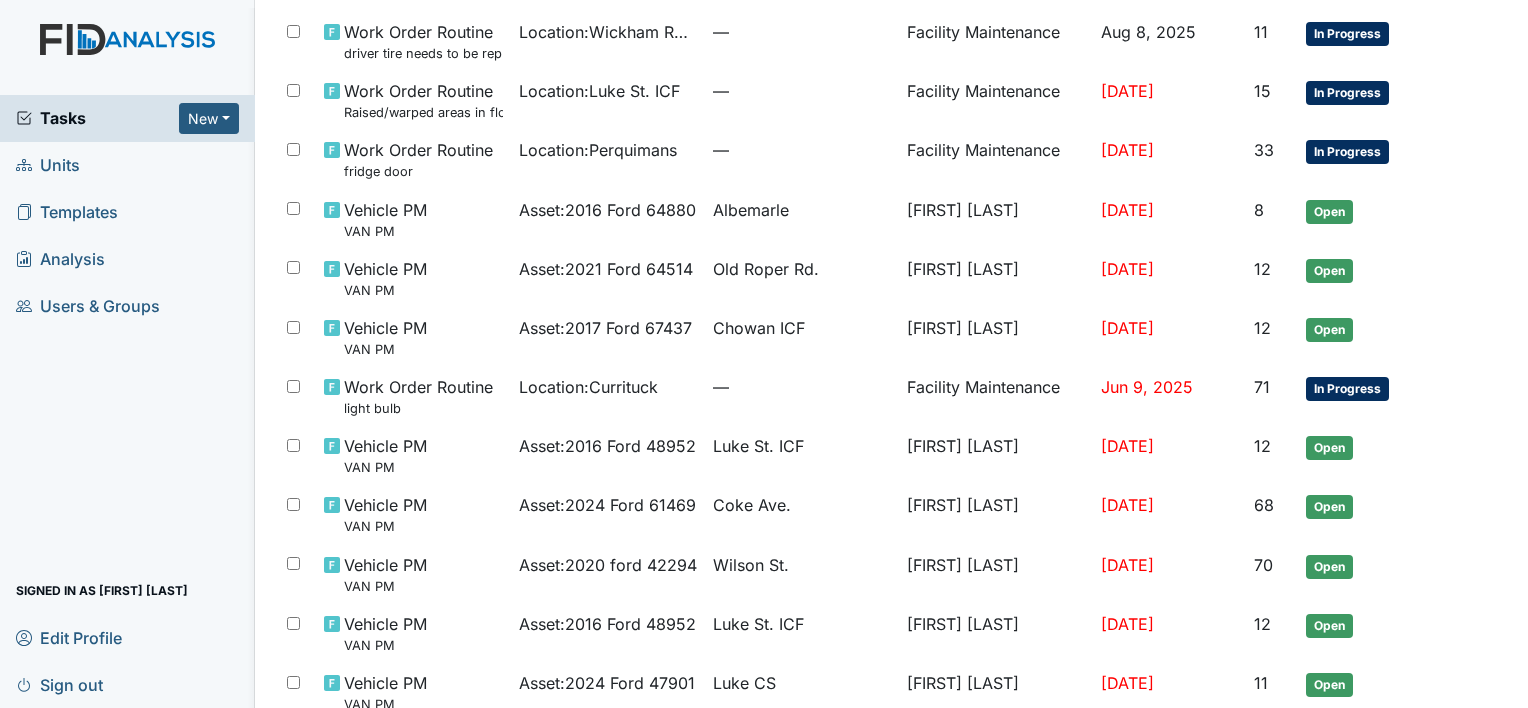 scroll, scrollTop: 746, scrollLeft: 0, axis: vertical 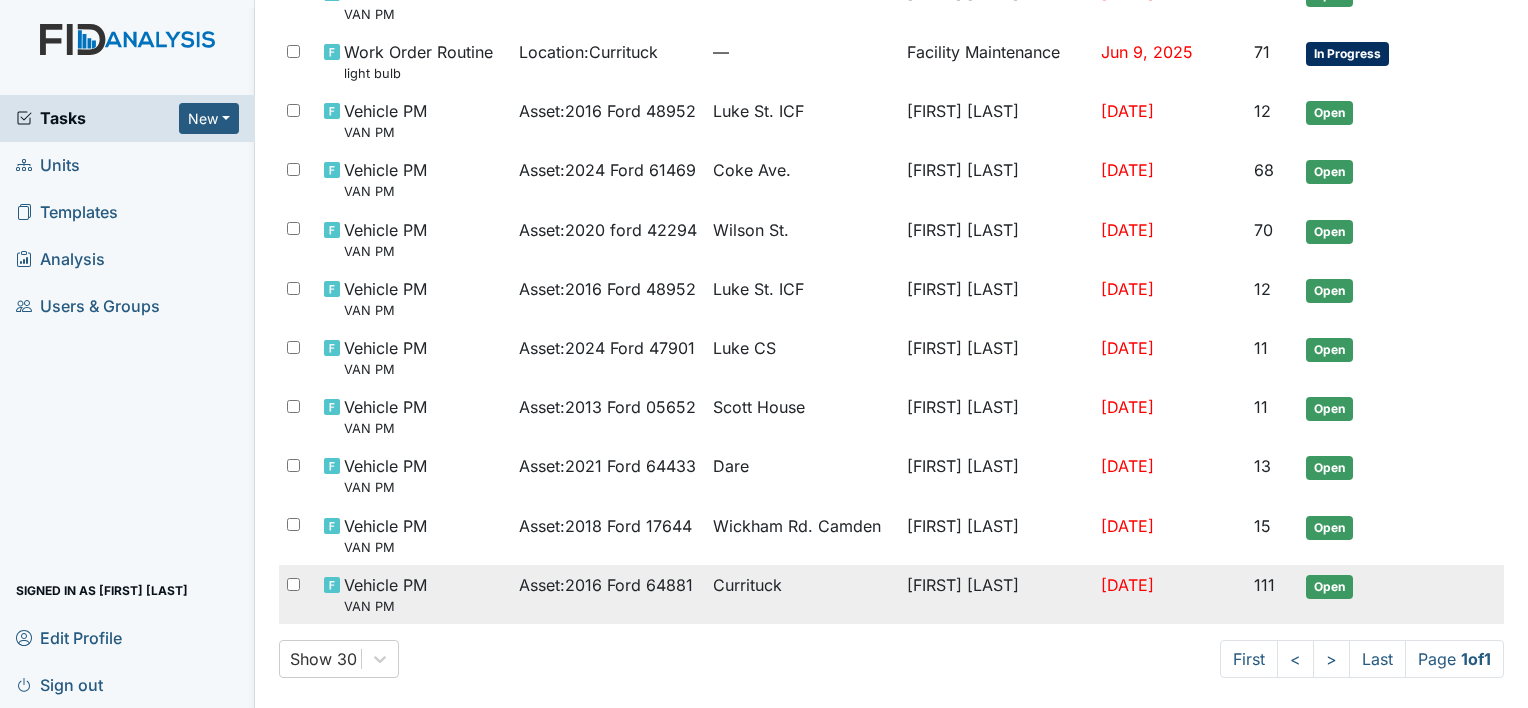 click on "Currituck" at bounding box center [747, 585] 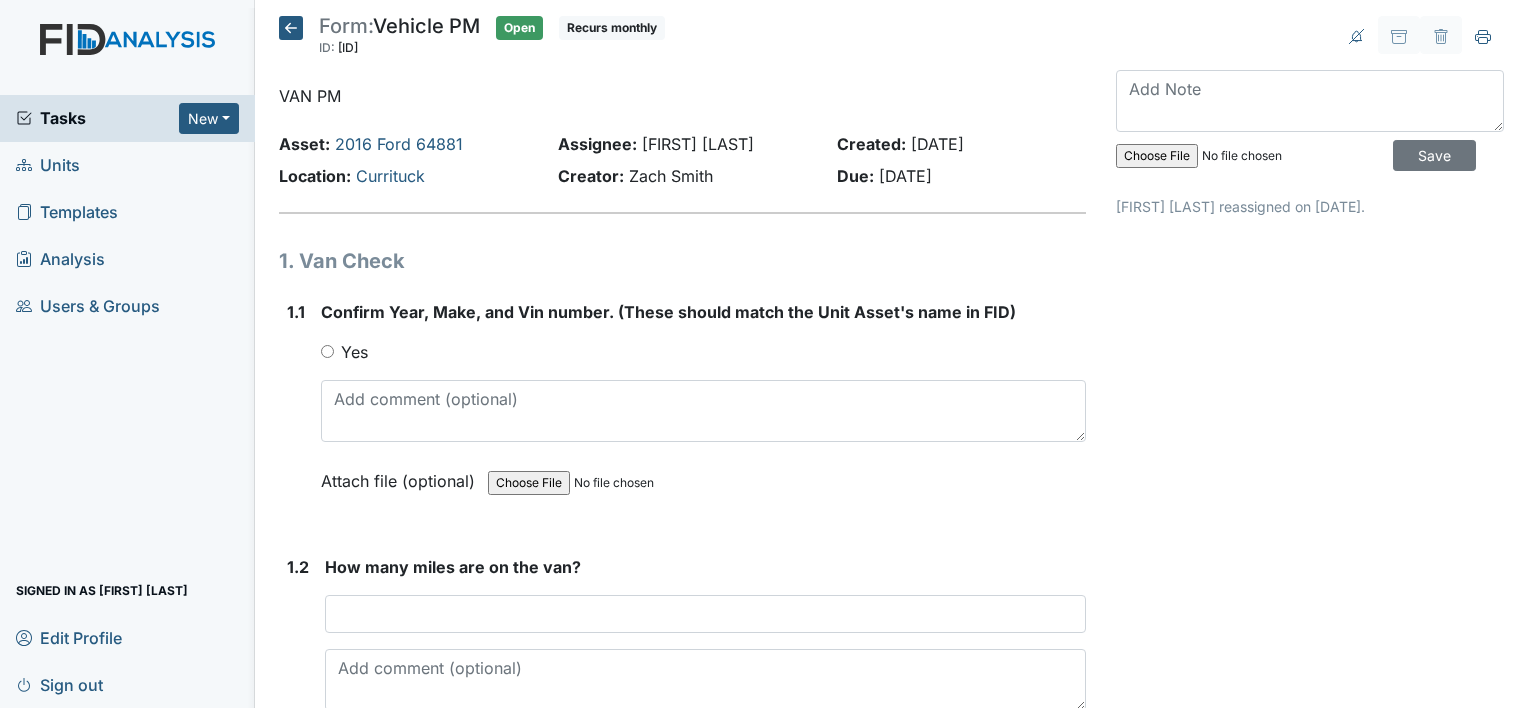 scroll, scrollTop: 0, scrollLeft: 0, axis: both 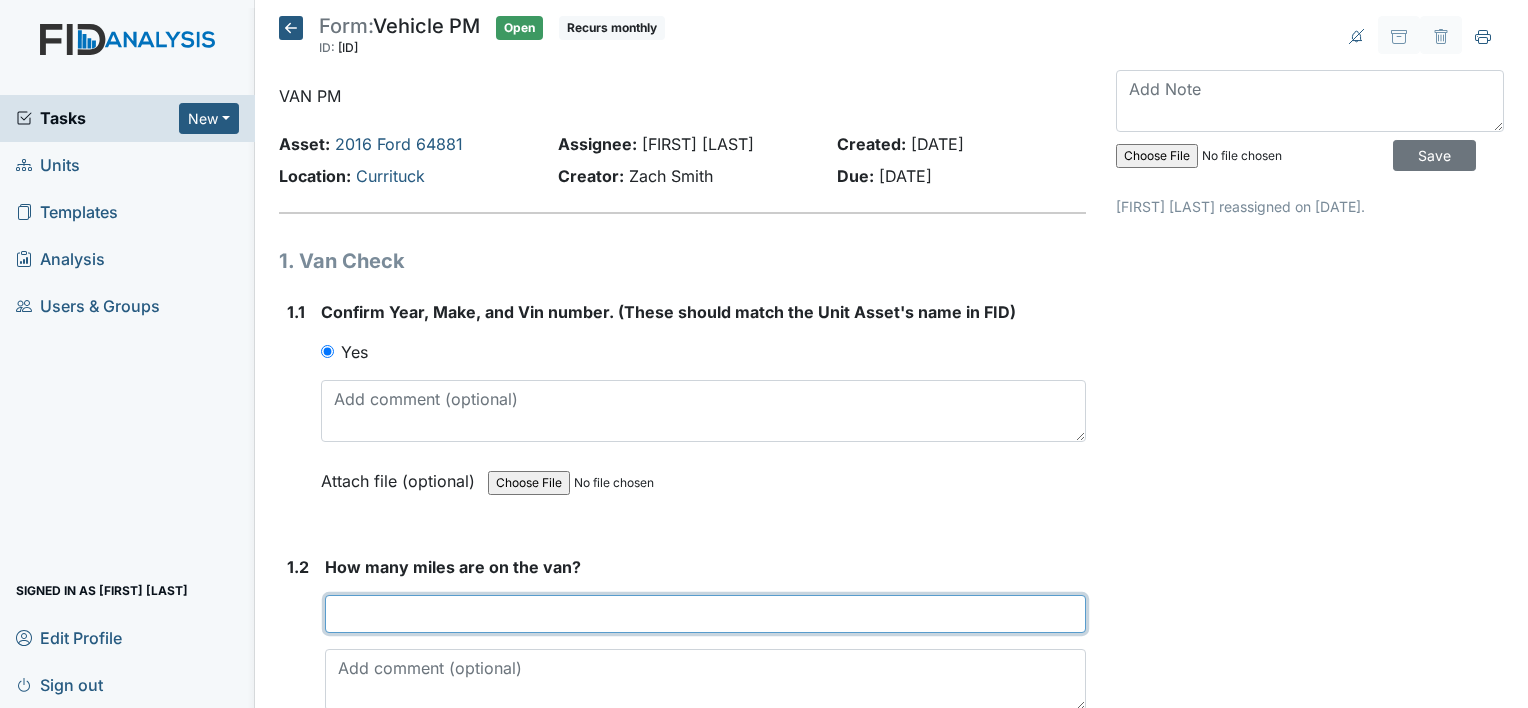 click at bounding box center [705, 614] 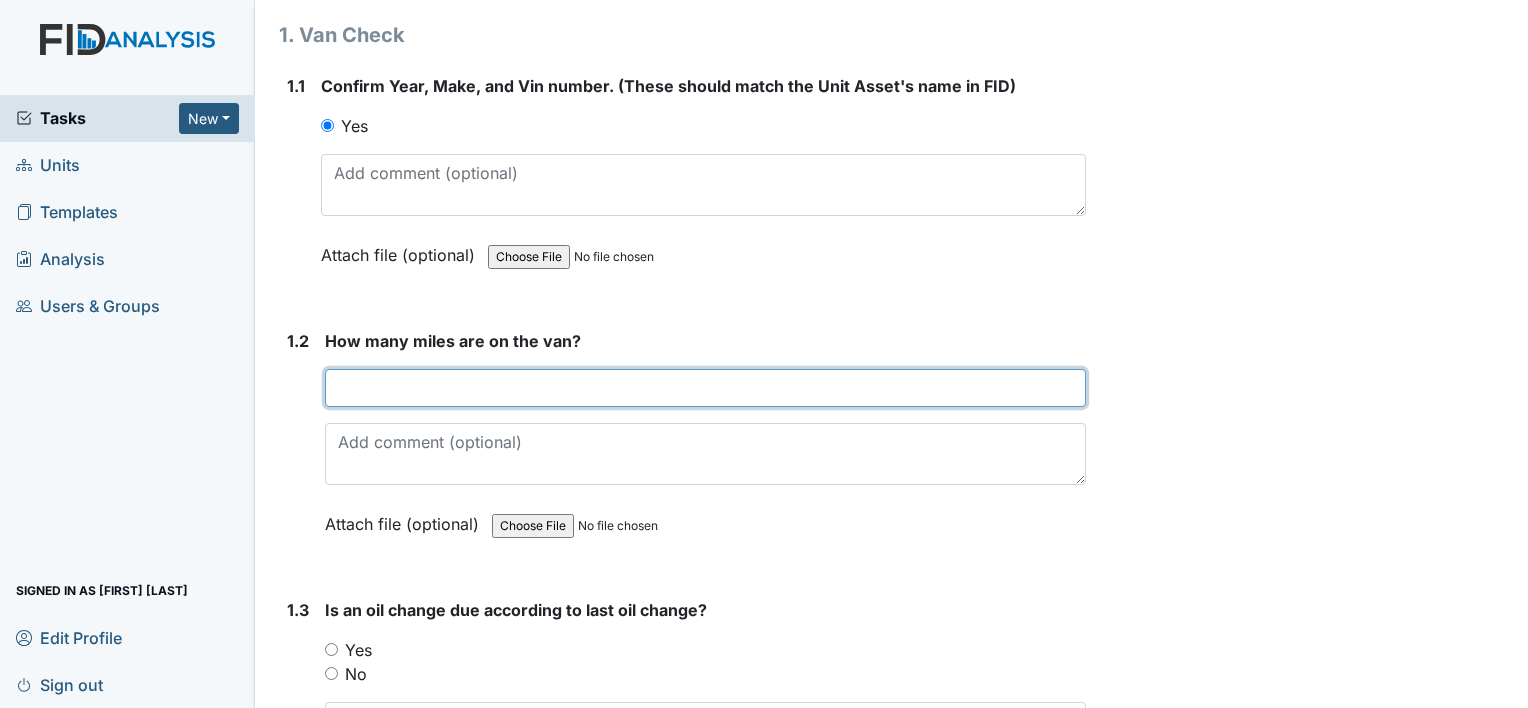 scroll, scrollTop: 293, scrollLeft: 0, axis: vertical 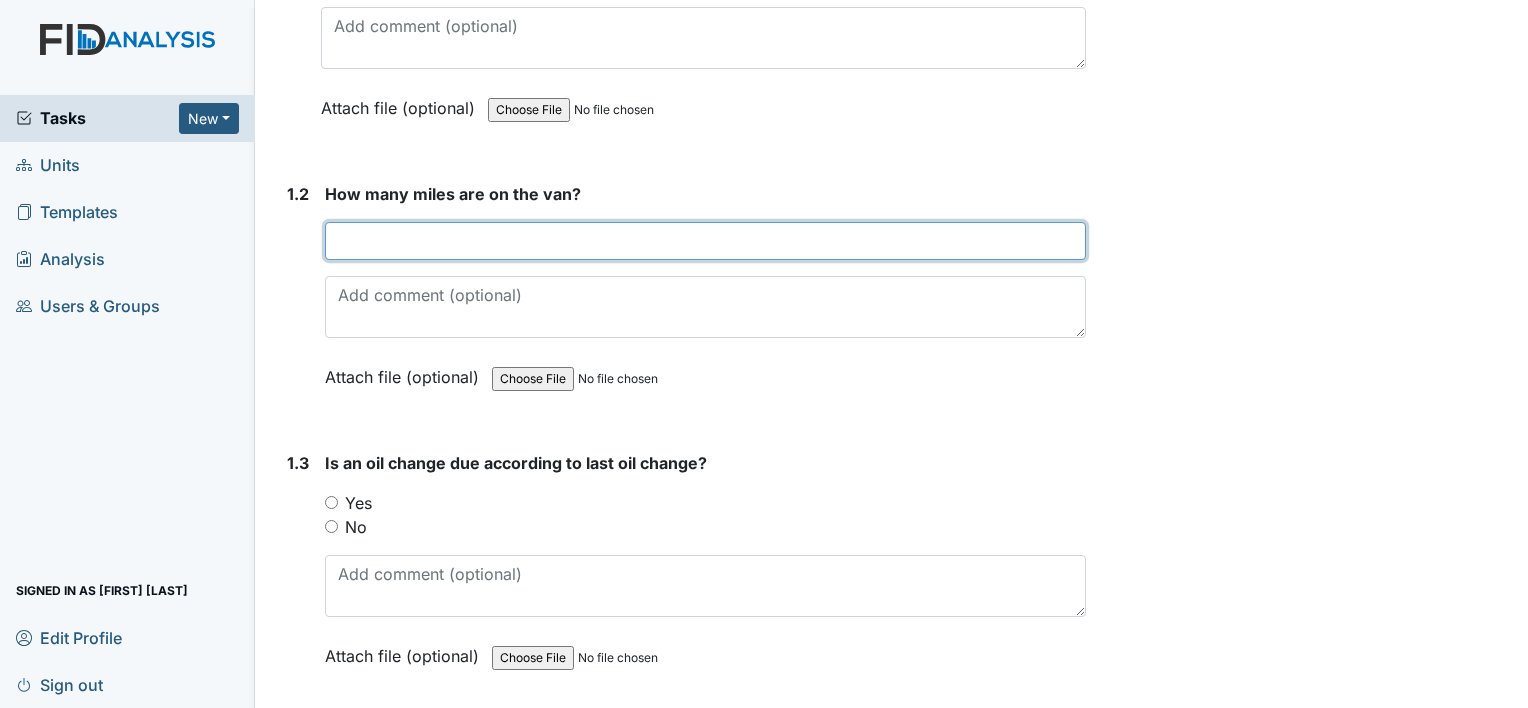 type on "151952" 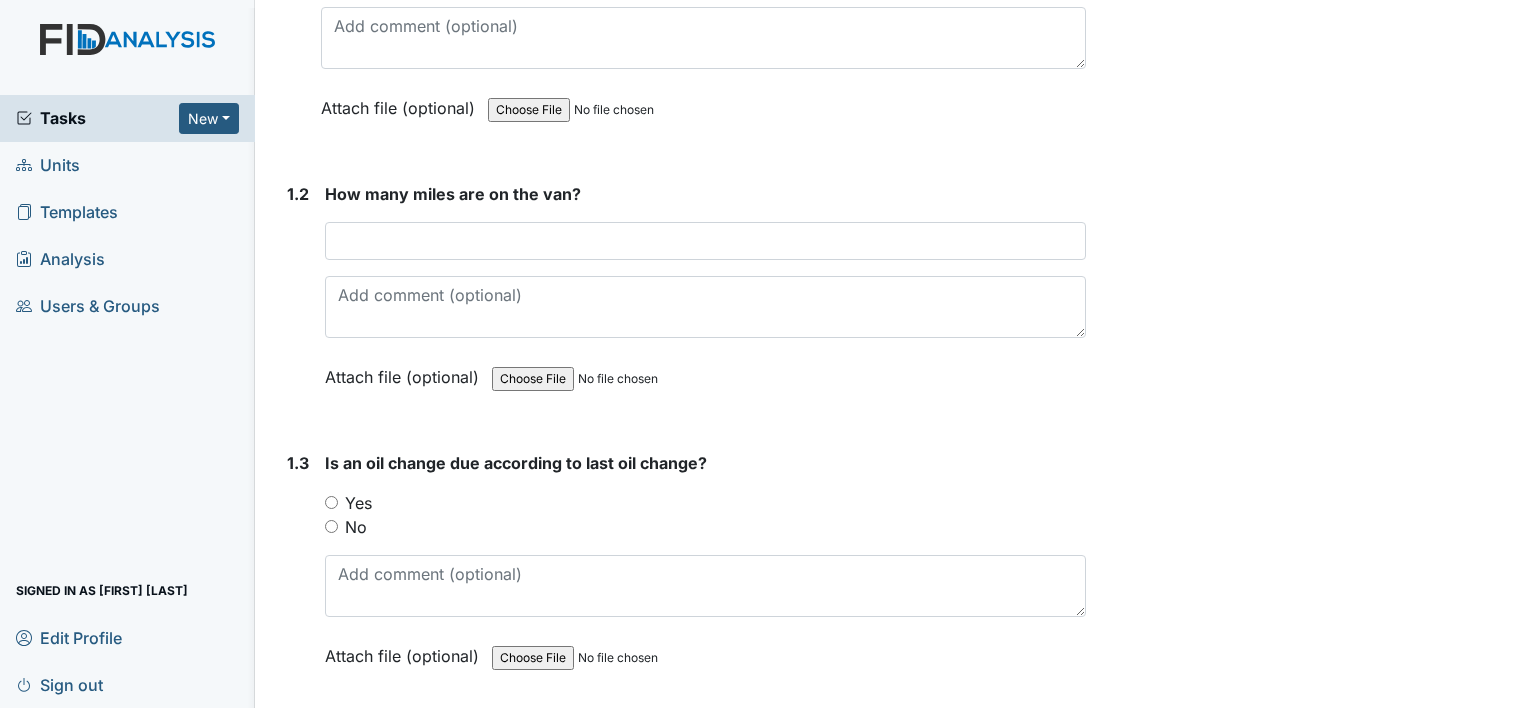 click on "No" at bounding box center (331, 526) 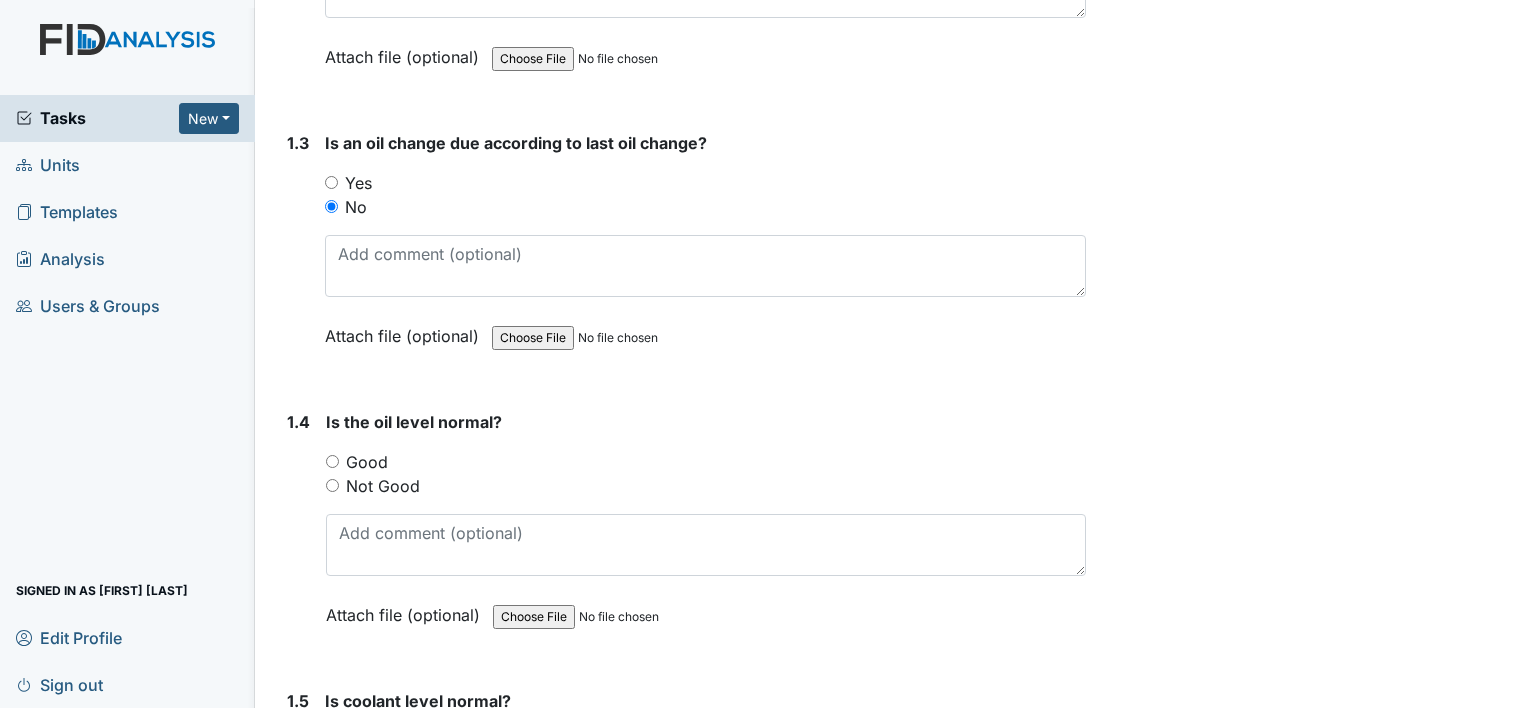 scroll, scrollTop: 720, scrollLeft: 0, axis: vertical 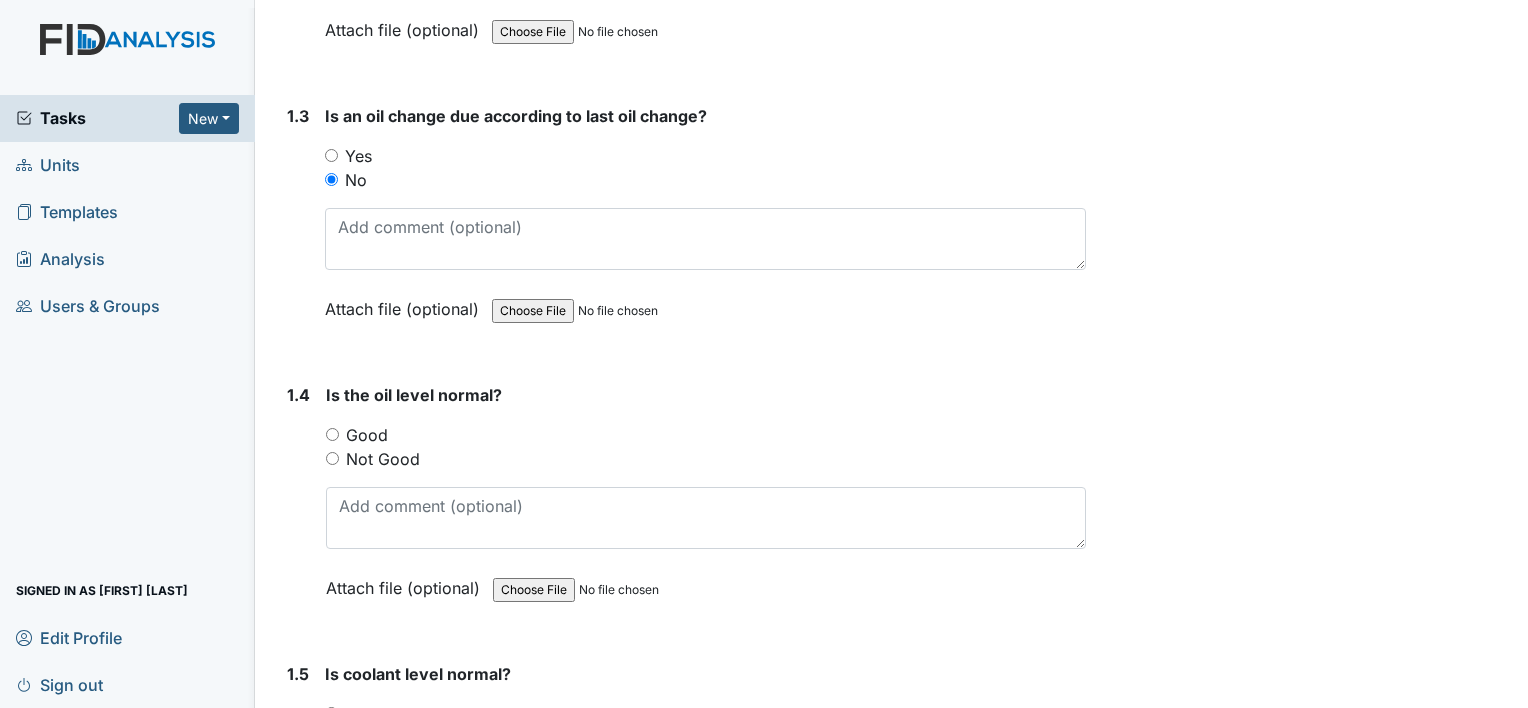 click on "Good" at bounding box center [332, 434] 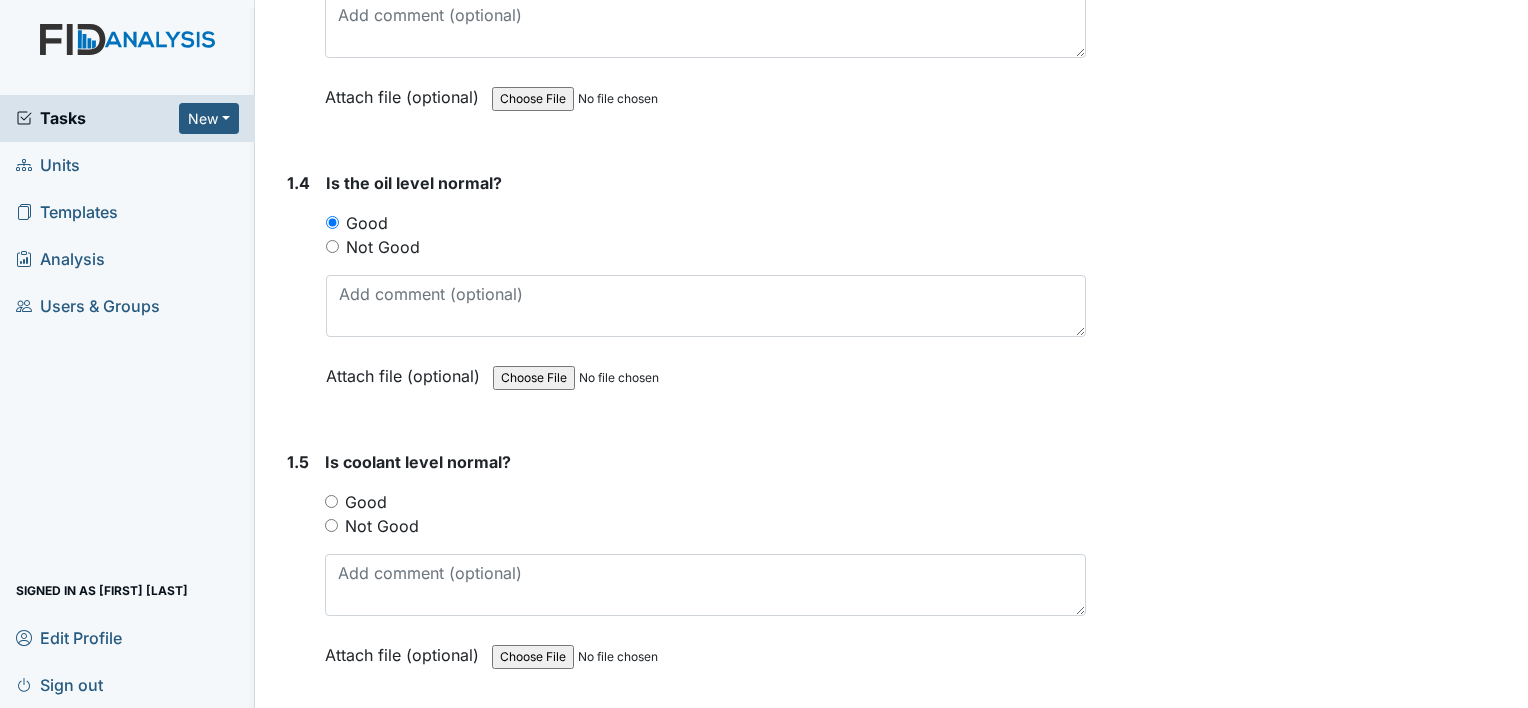 scroll, scrollTop: 1052, scrollLeft: 0, axis: vertical 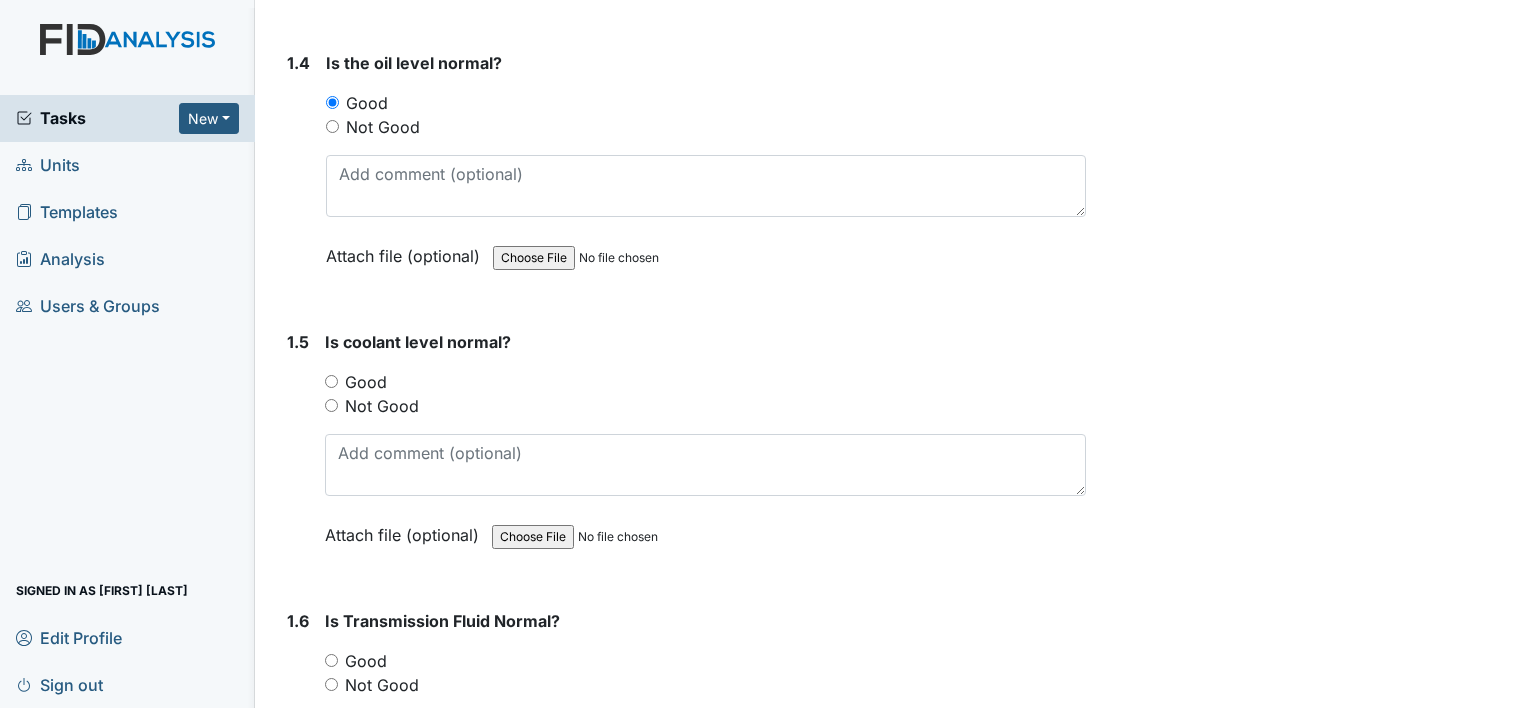 click on "Good" at bounding box center [705, 382] 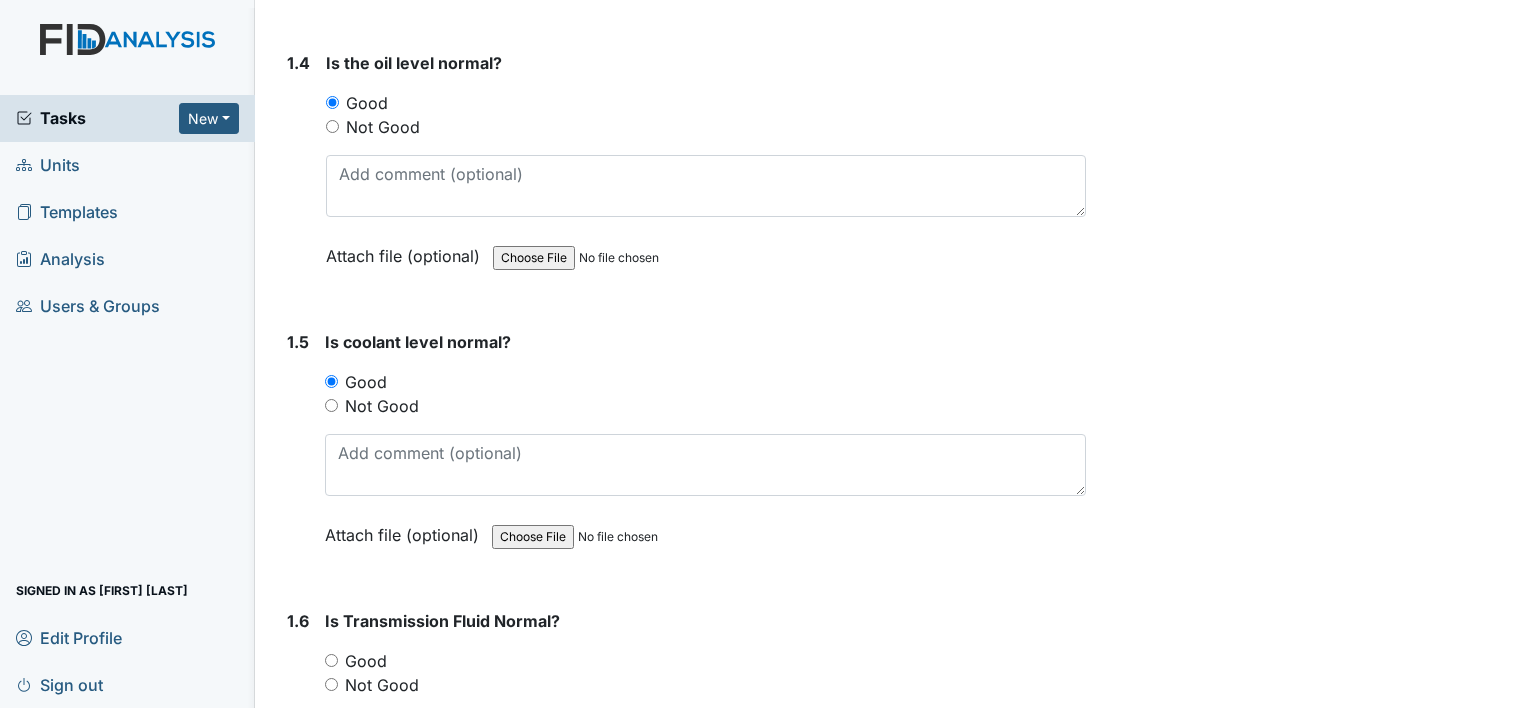 click on "Good" at bounding box center (331, 660) 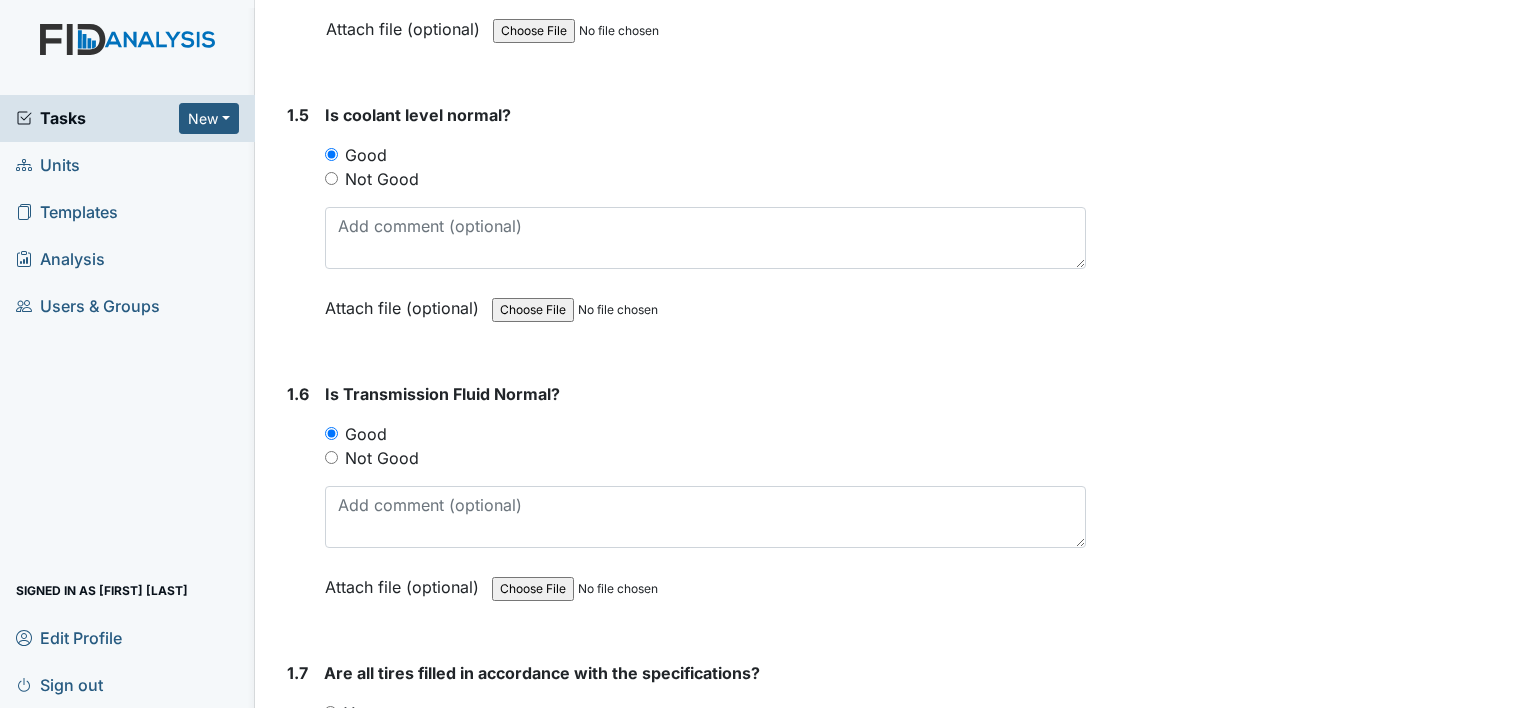 scroll, scrollTop: 1372, scrollLeft: 0, axis: vertical 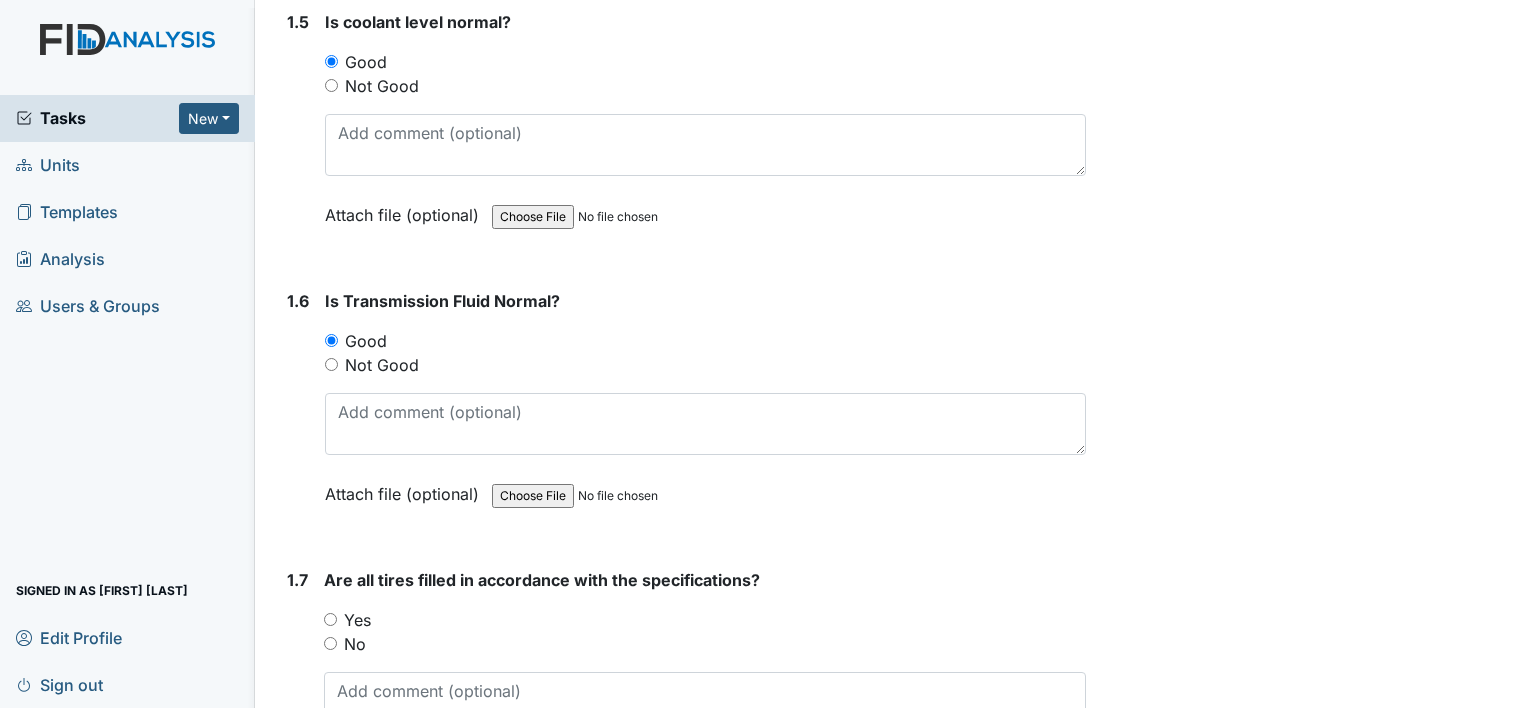 click on "Yes" at bounding box center [330, 619] 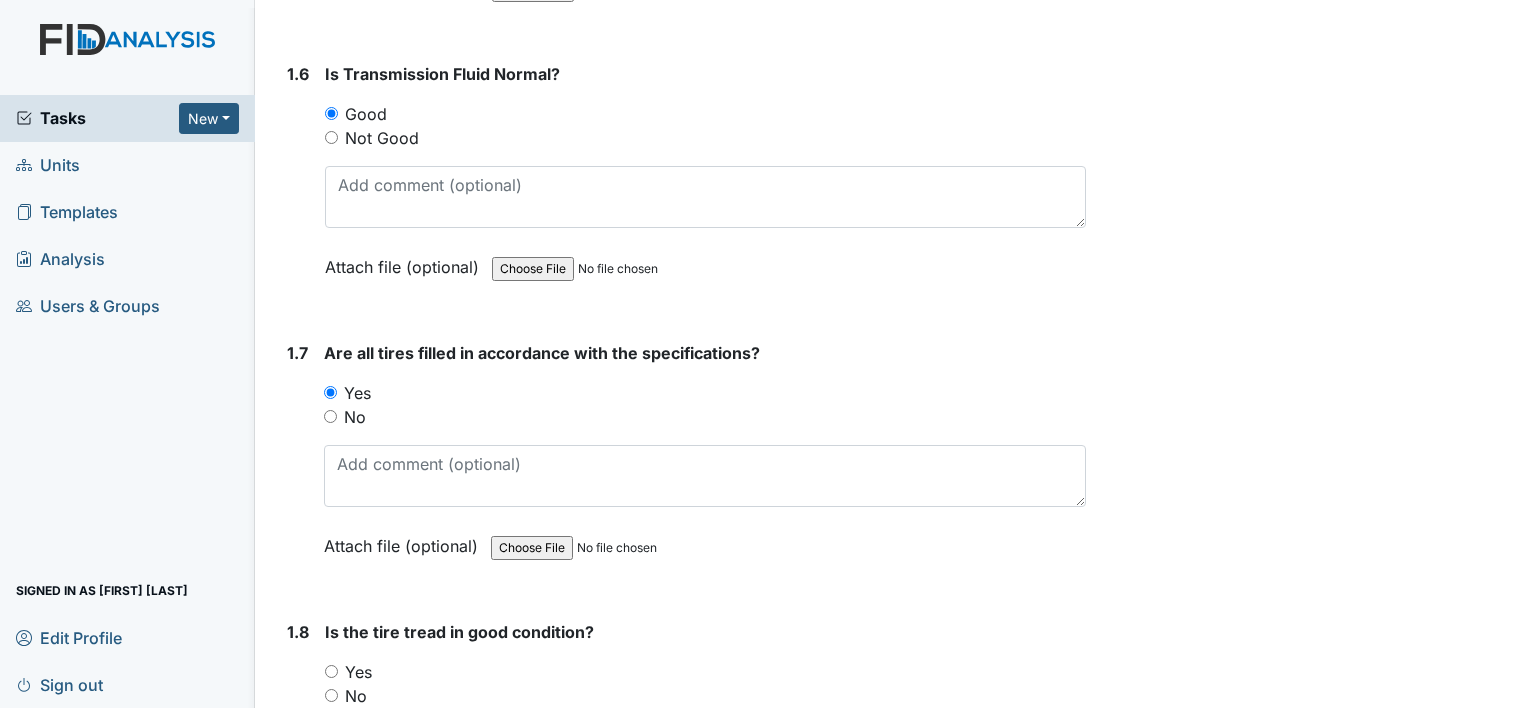 scroll, scrollTop: 1692, scrollLeft: 0, axis: vertical 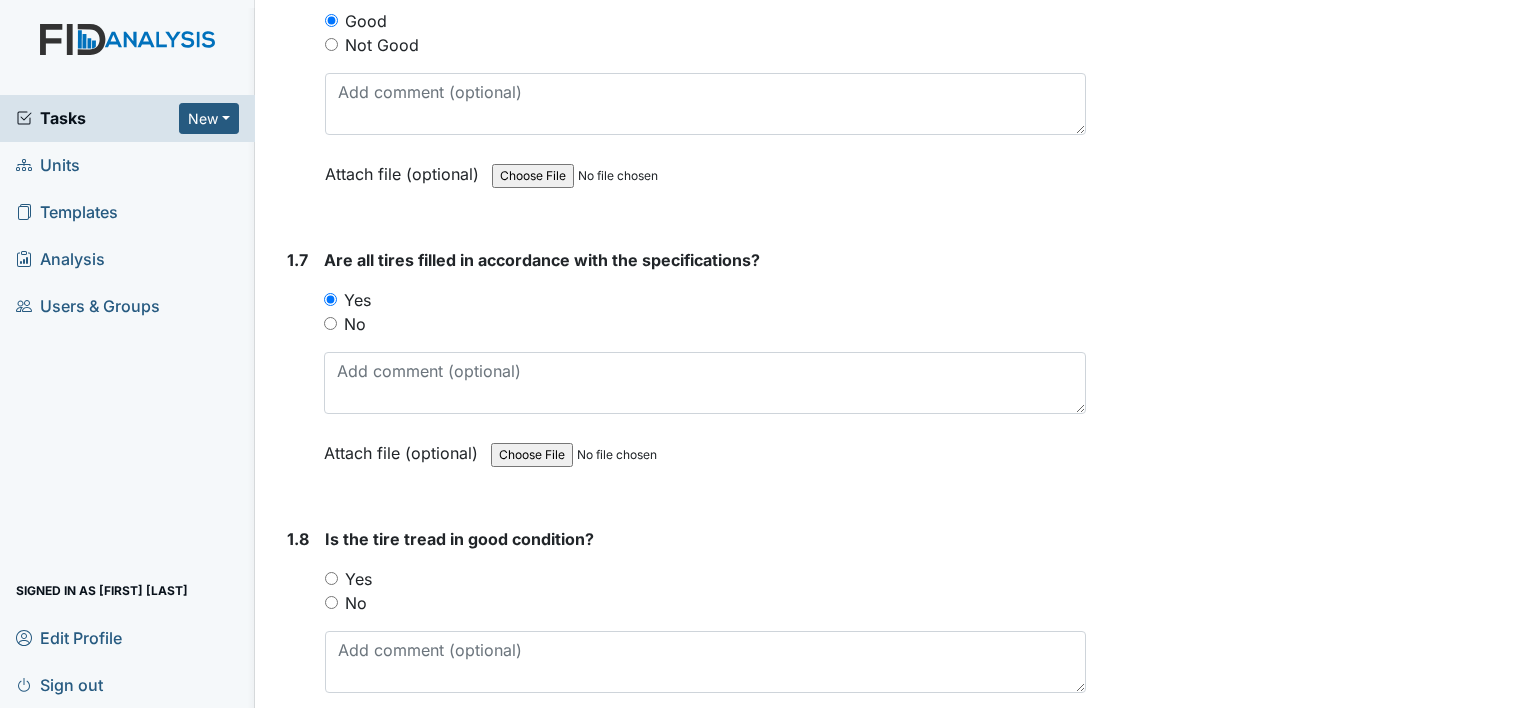 click on "Yes" at bounding box center [331, 578] 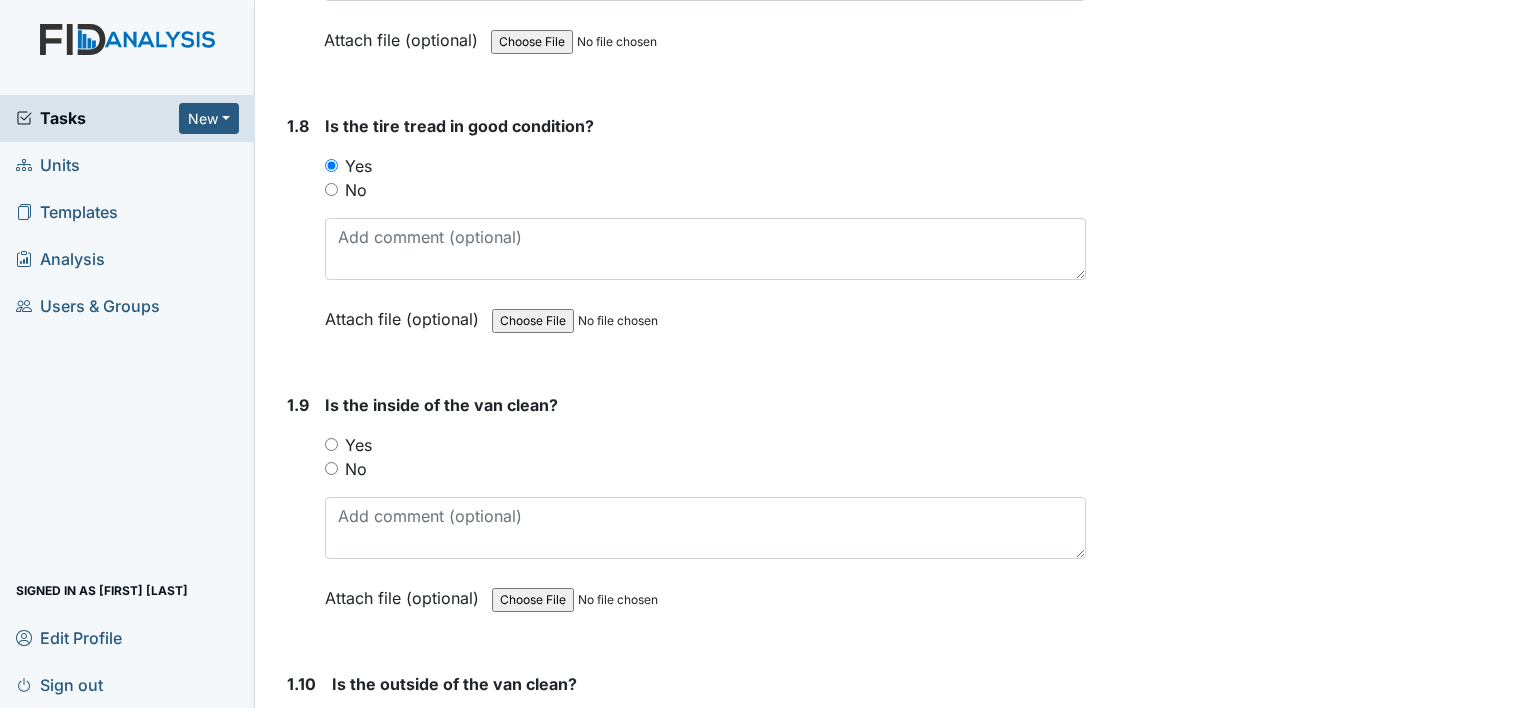 scroll, scrollTop: 2119, scrollLeft: 0, axis: vertical 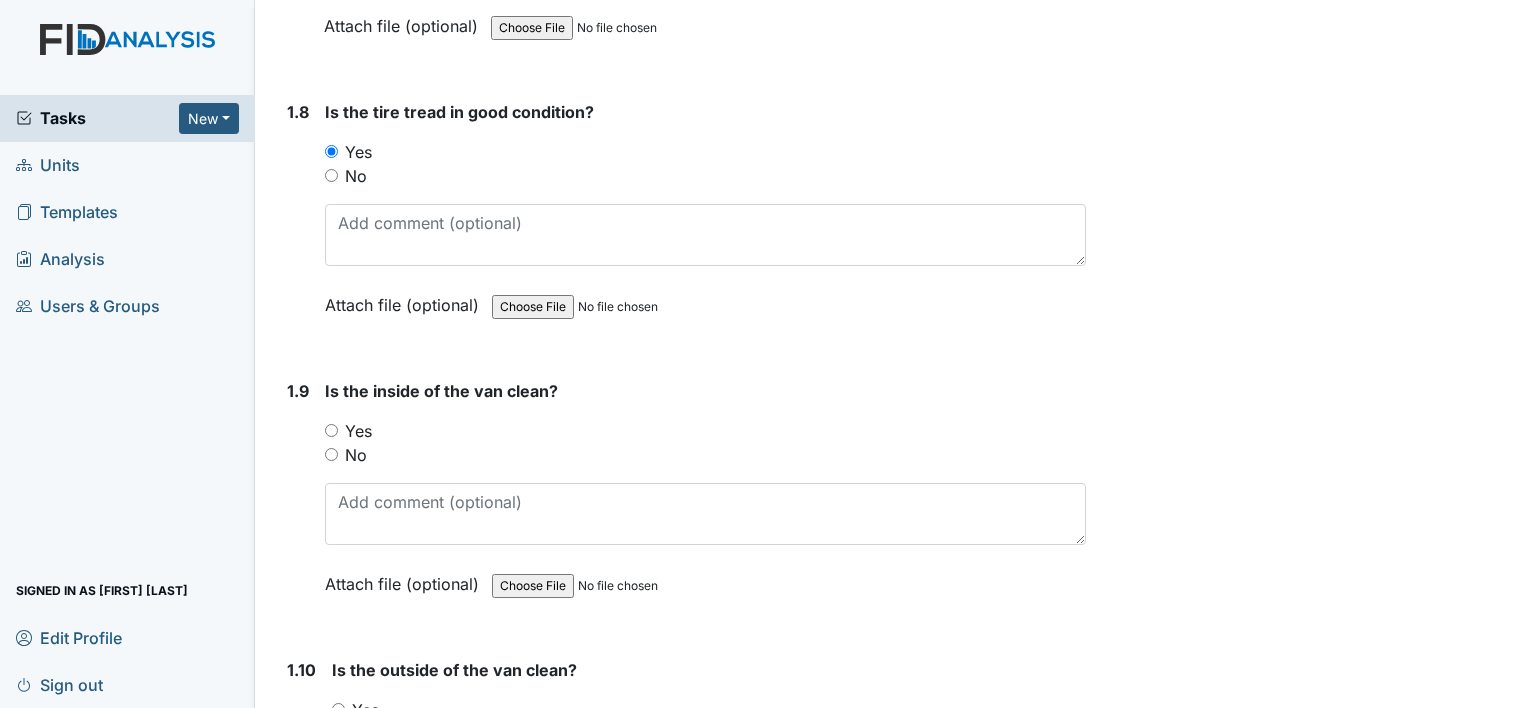 click on "Yes" at bounding box center (331, 430) 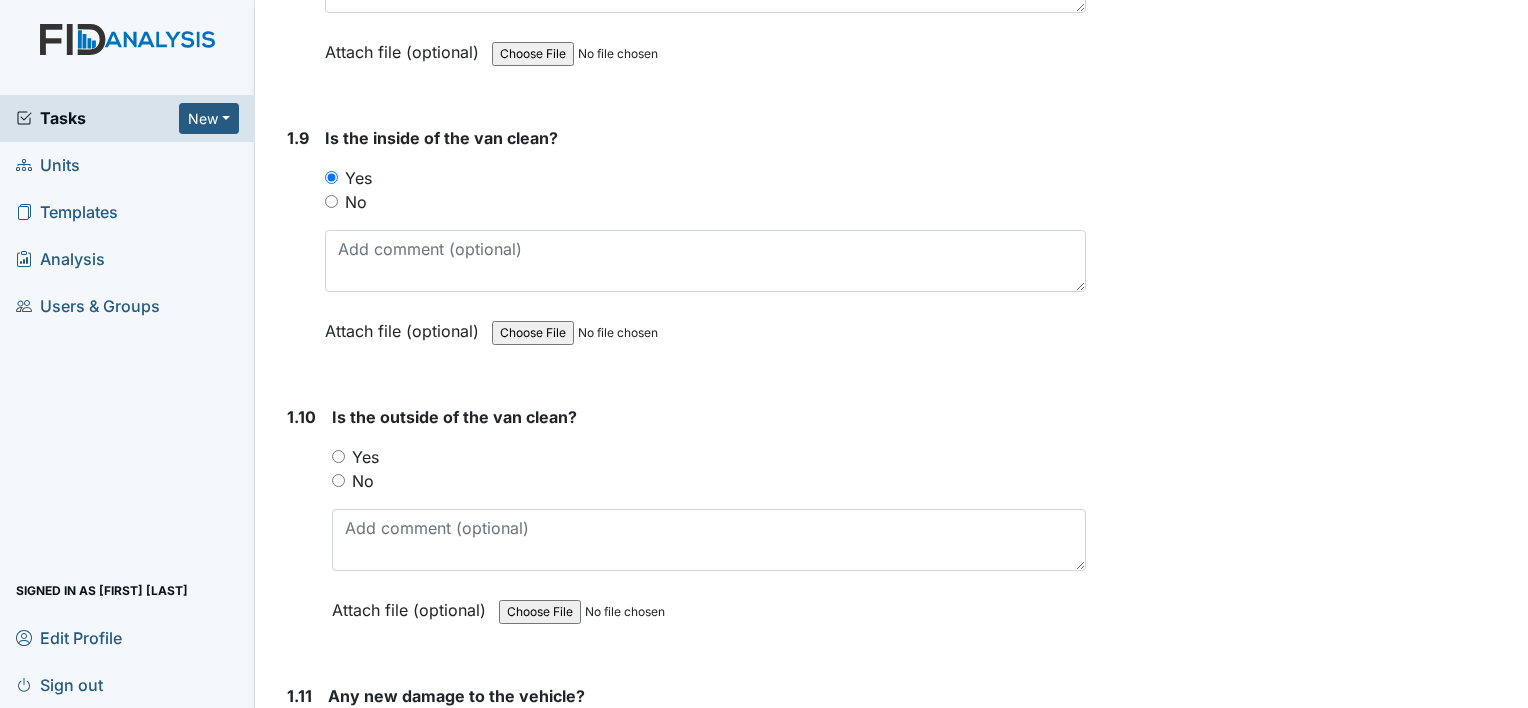 scroll, scrollTop: 2452, scrollLeft: 0, axis: vertical 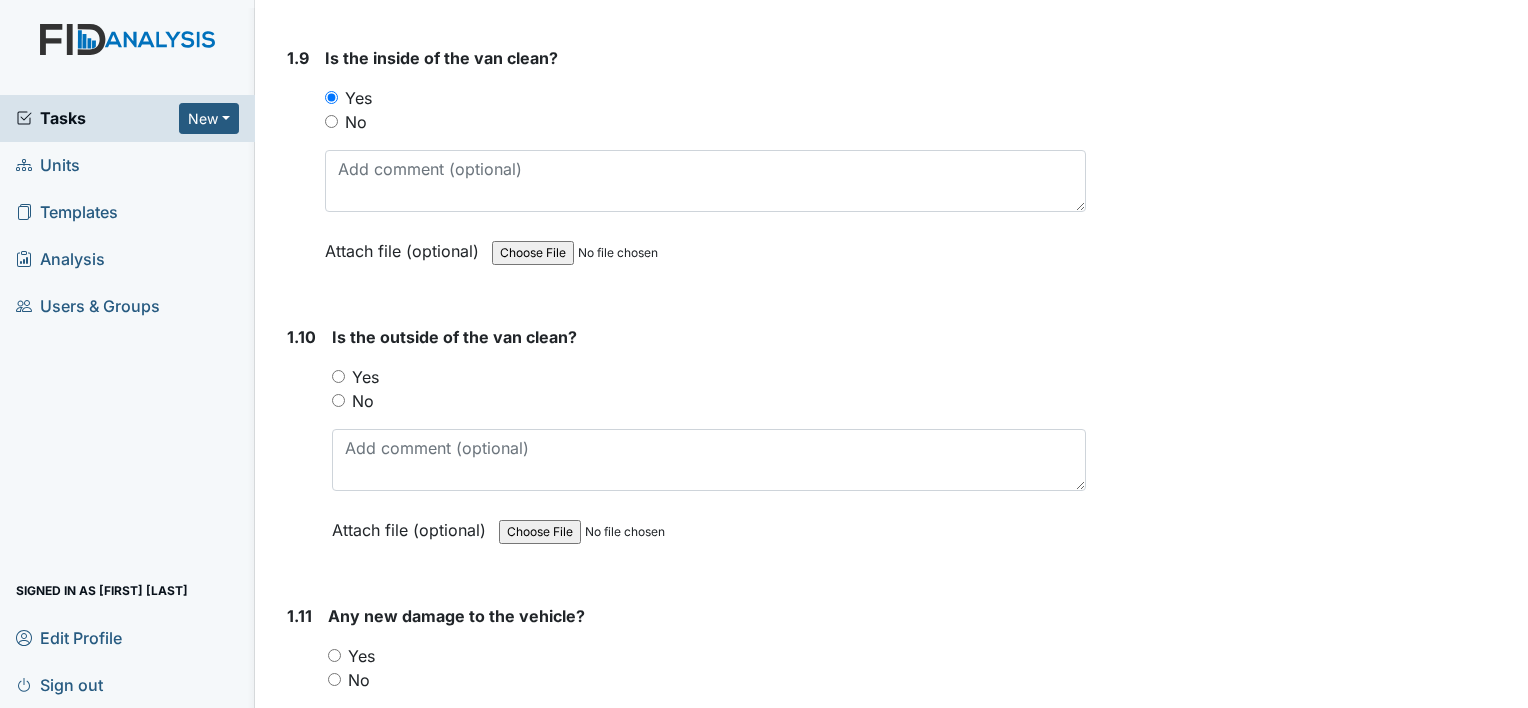 click on "Yes" at bounding box center [338, 376] 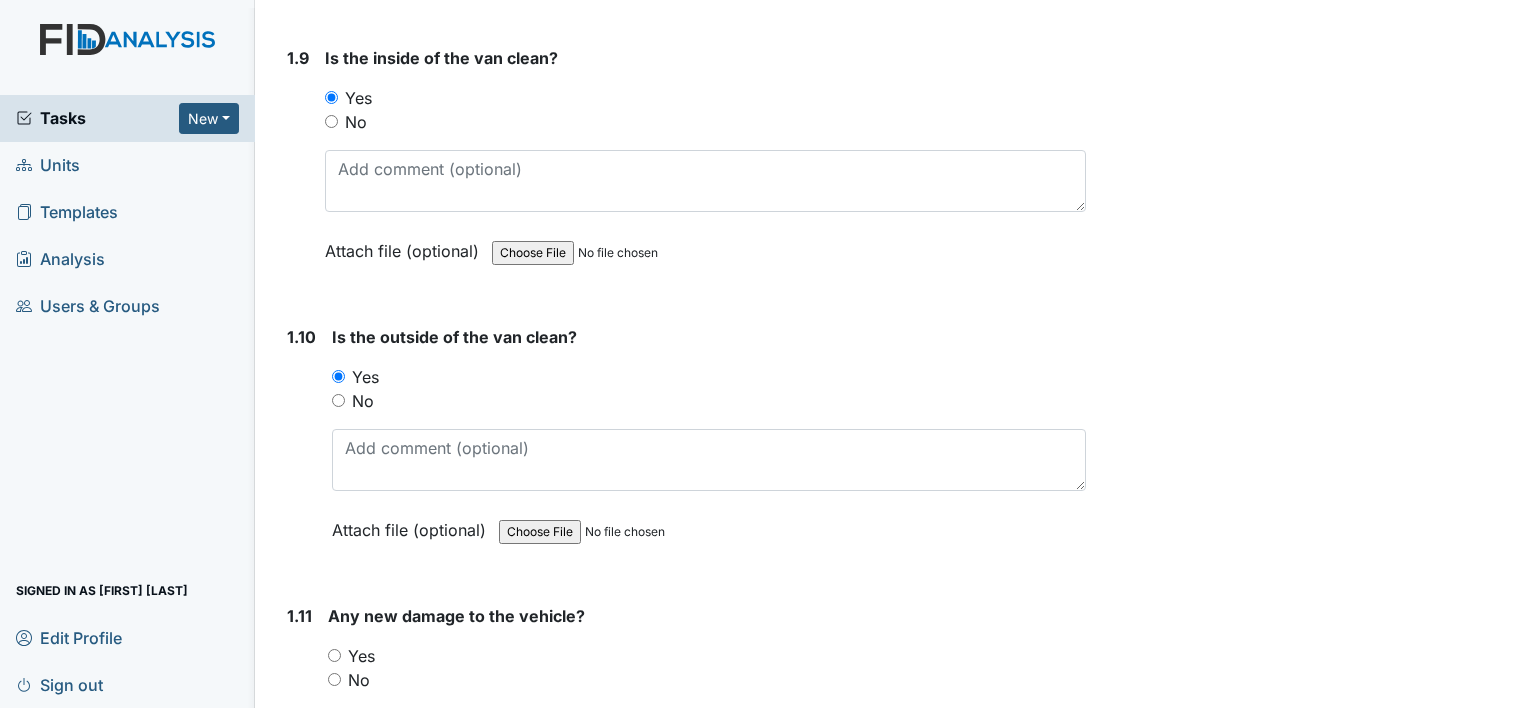 click on "No" at bounding box center [334, 679] 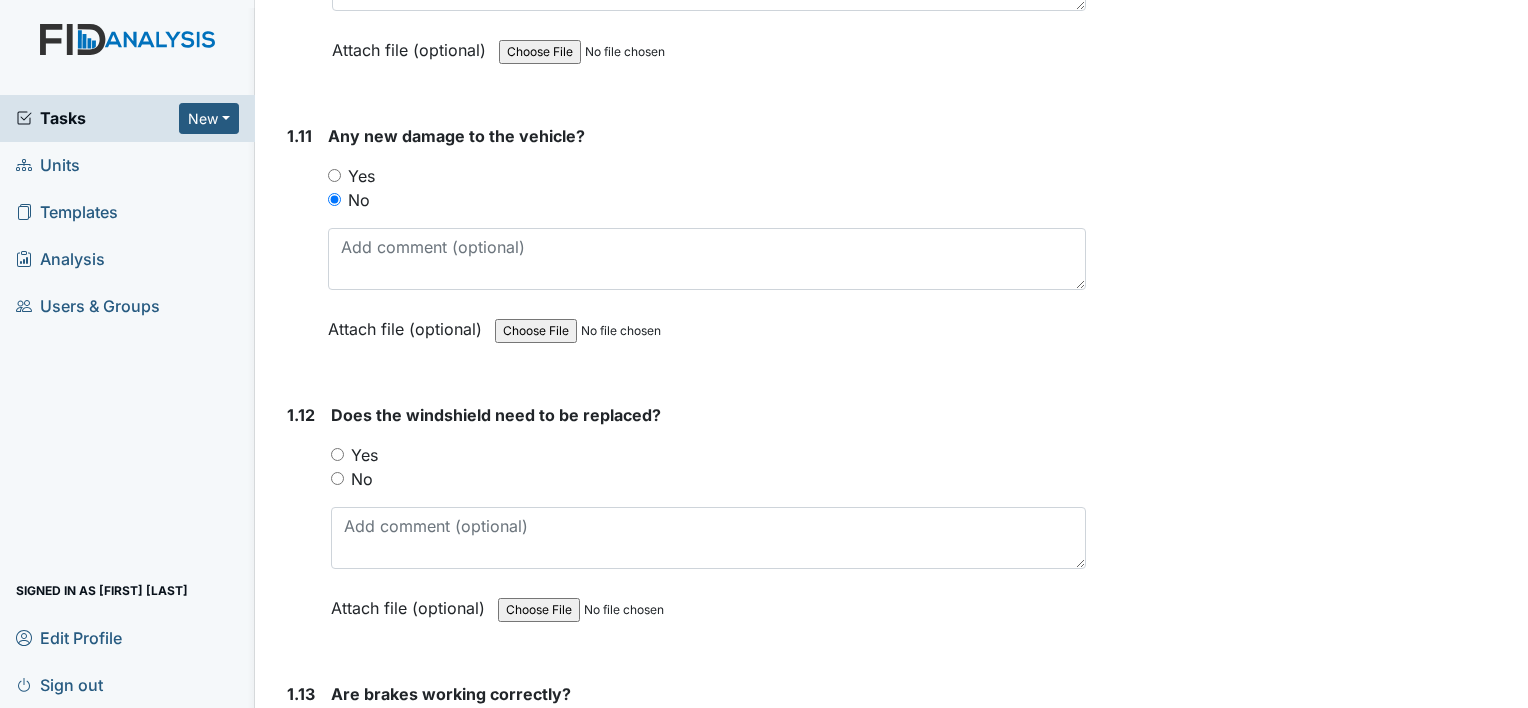 scroll, scrollTop: 3012, scrollLeft: 0, axis: vertical 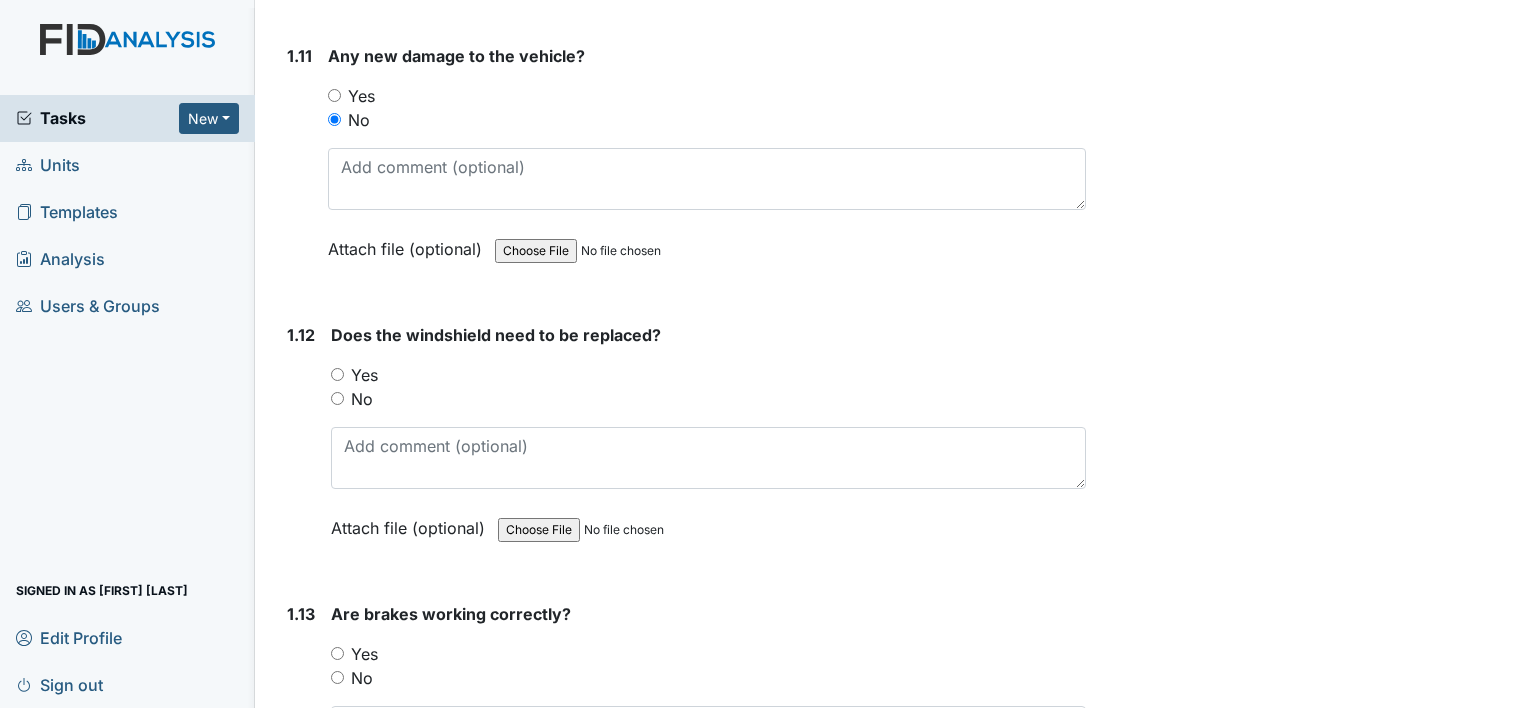 click on "No" at bounding box center [337, 398] 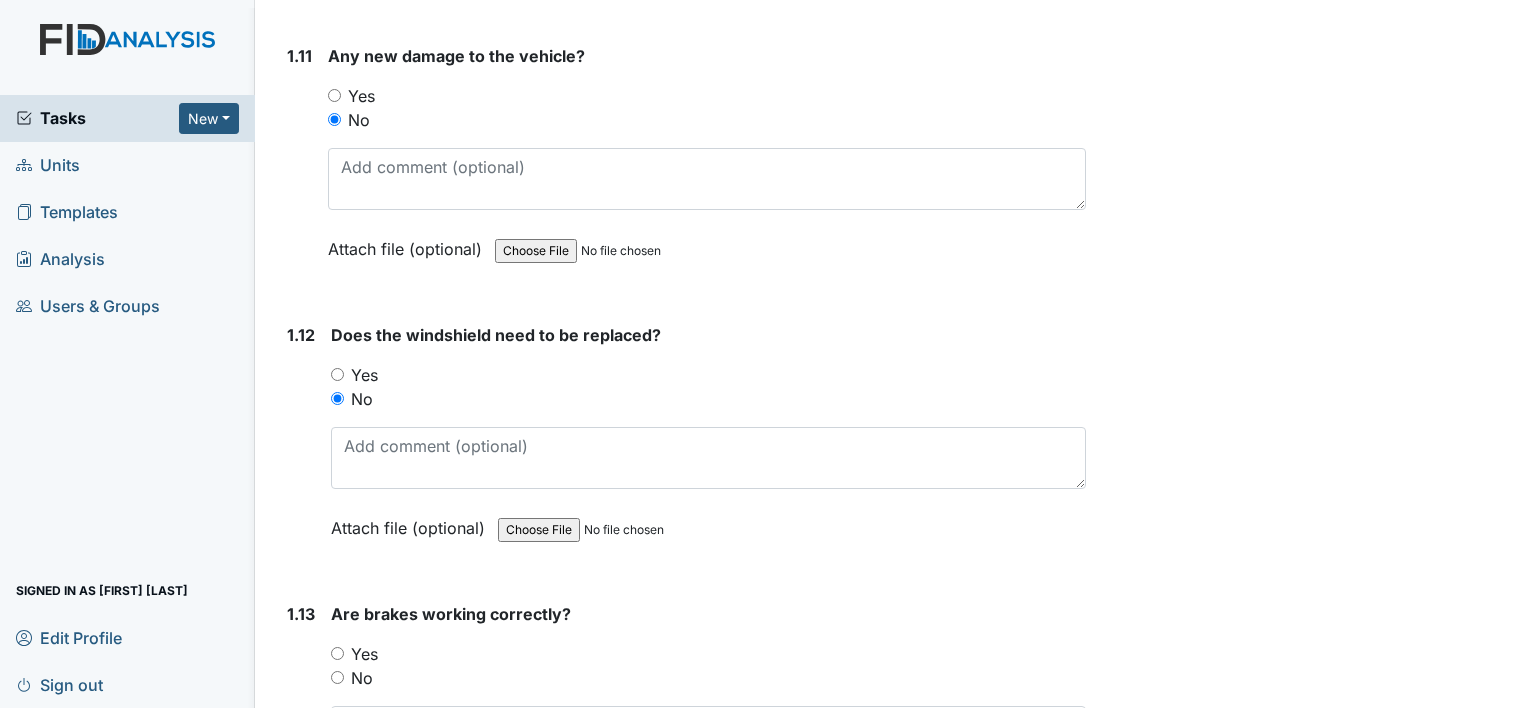 click on "Yes" at bounding box center (337, 653) 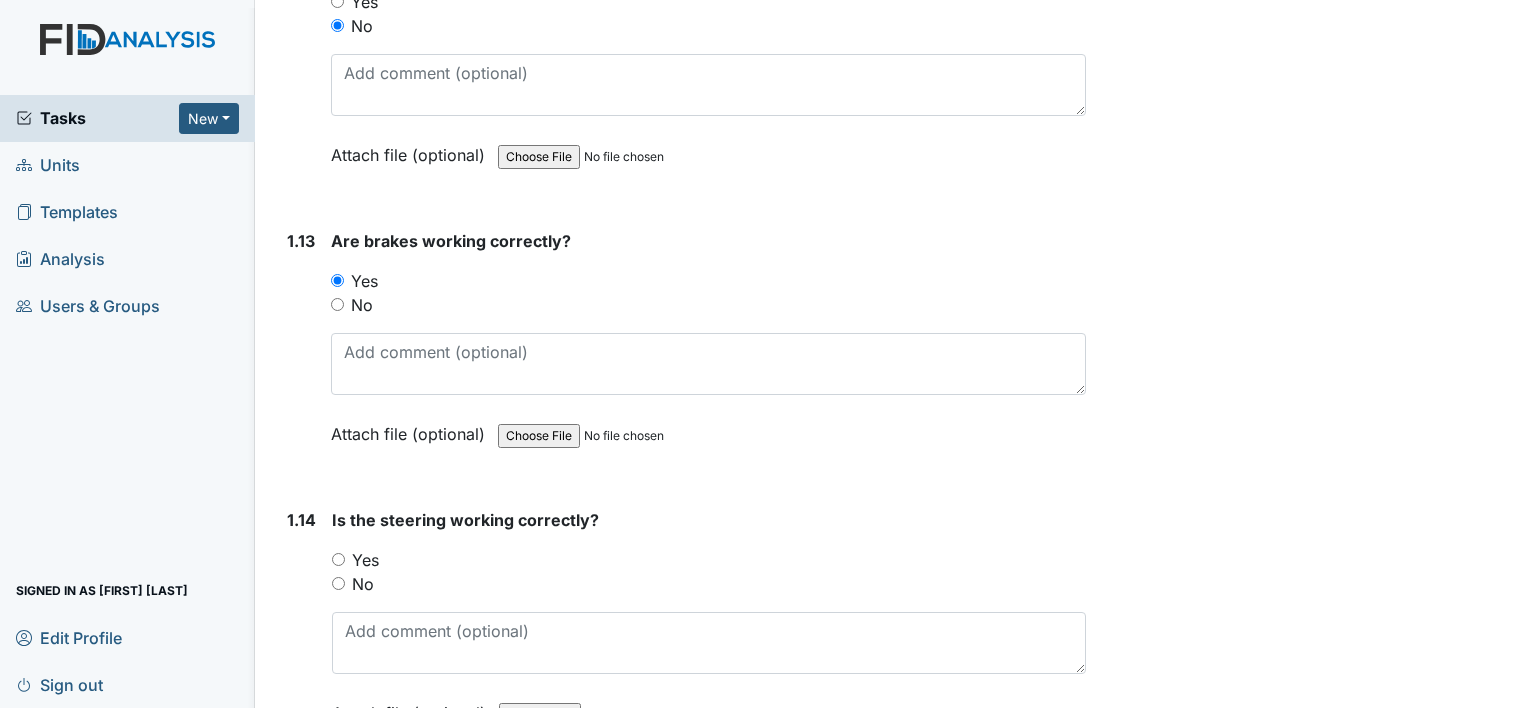 scroll, scrollTop: 3572, scrollLeft: 0, axis: vertical 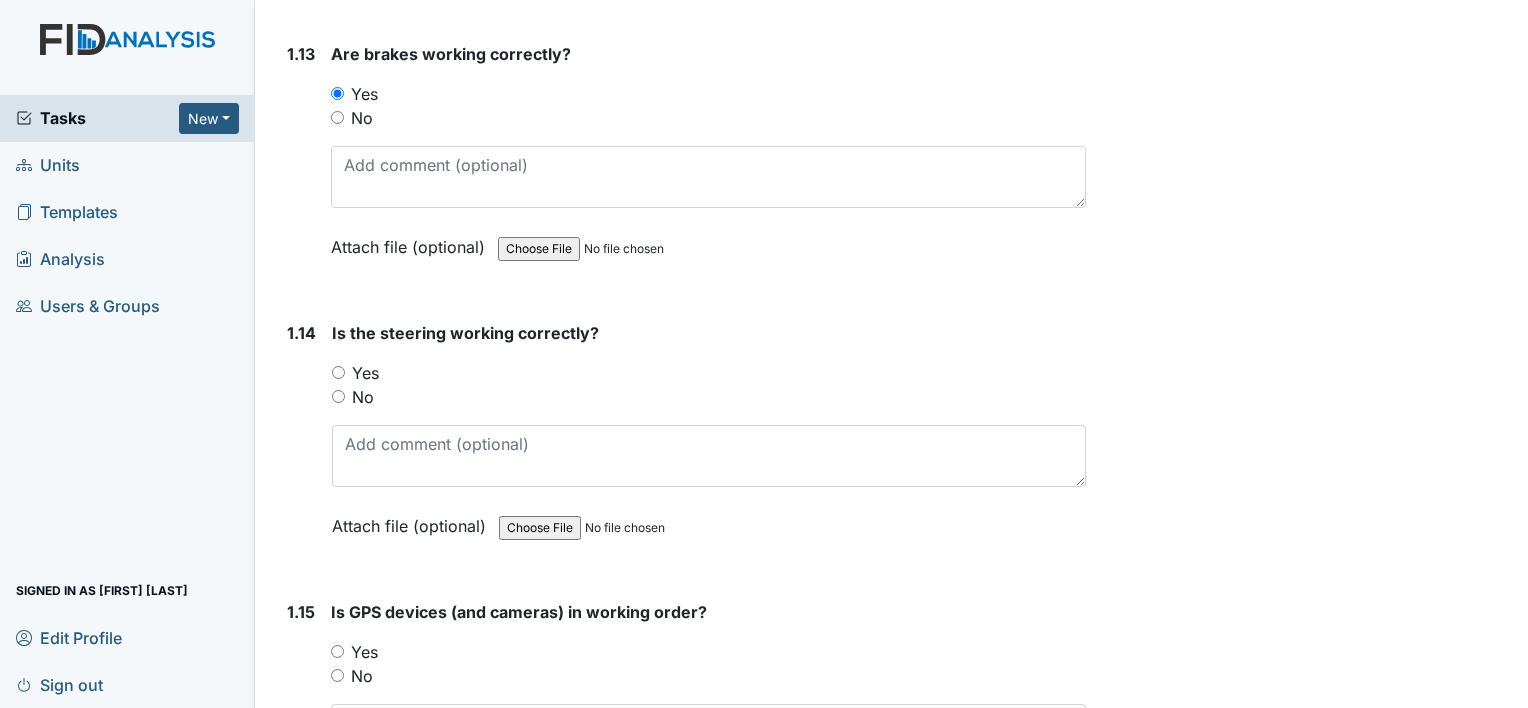 click on "Yes" at bounding box center [338, 372] 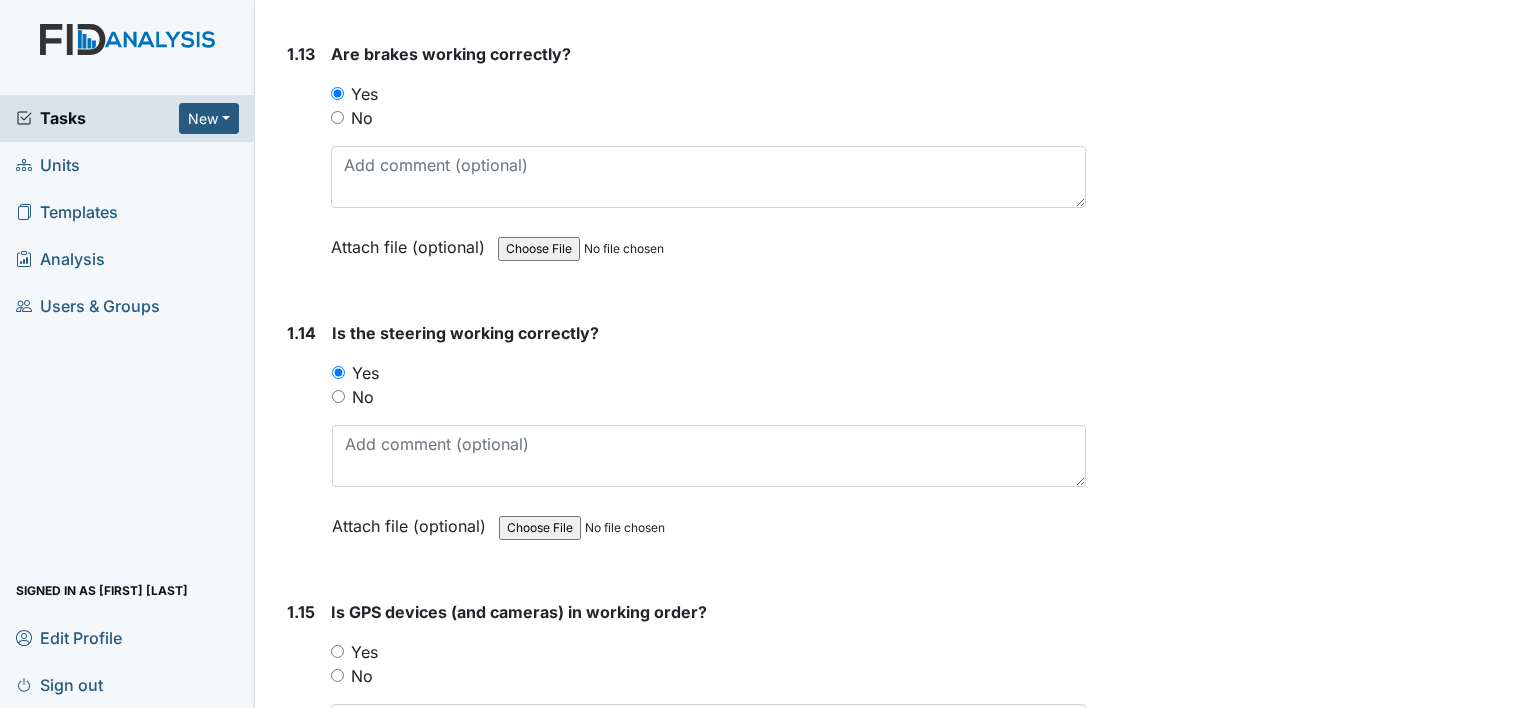 click on "Yes" at bounding box center (337, 651) 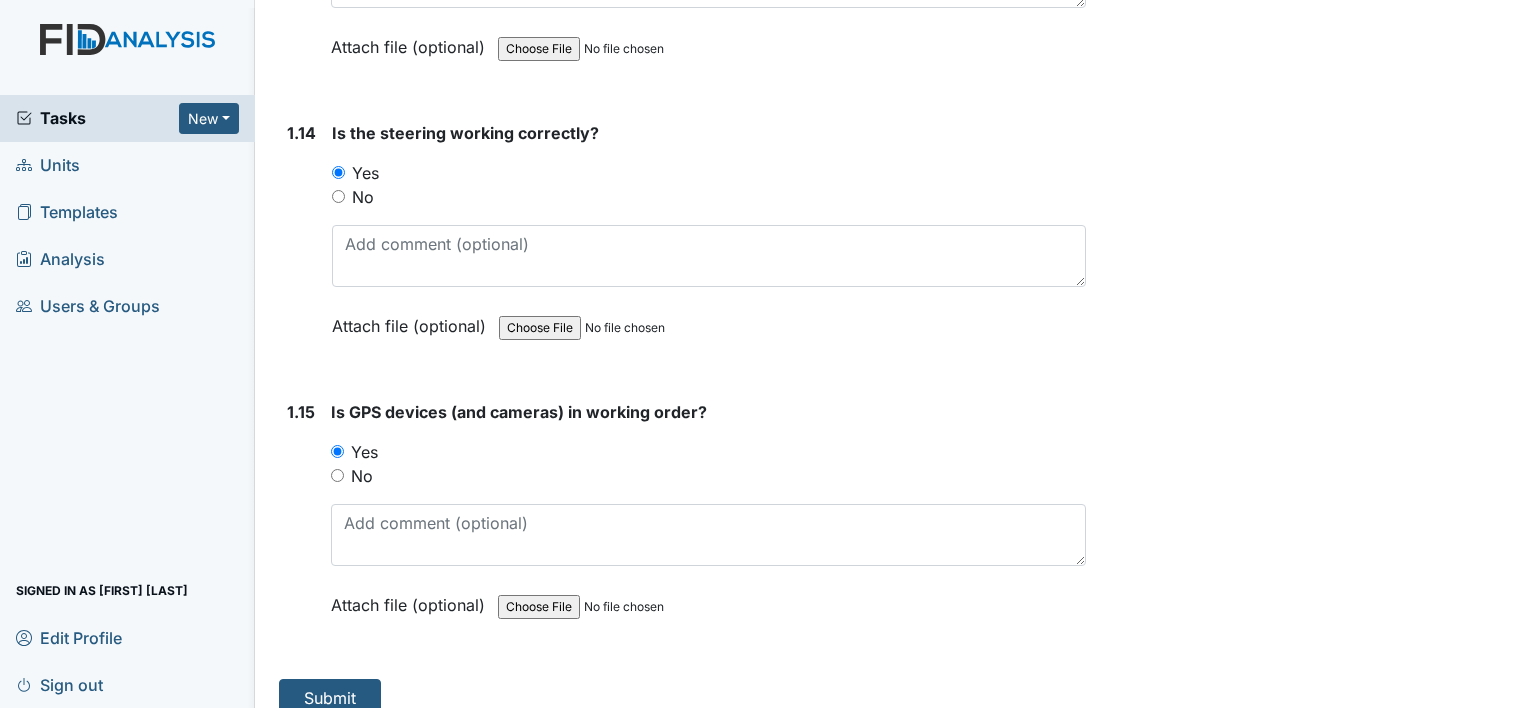 scroll, scrollTop: 3781, scrollLeft: 0, axis: vertical 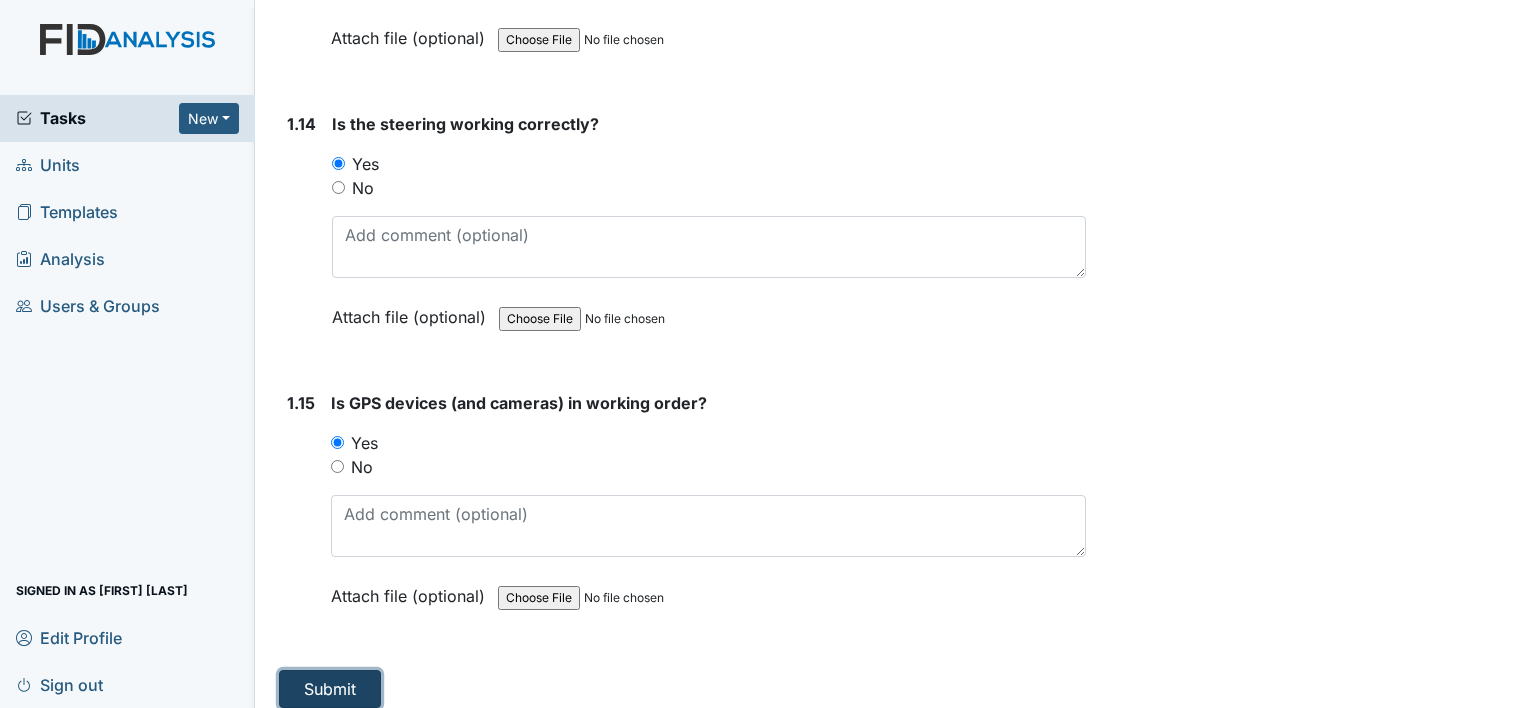 click on "Submit" at bounding box center [330, 689] 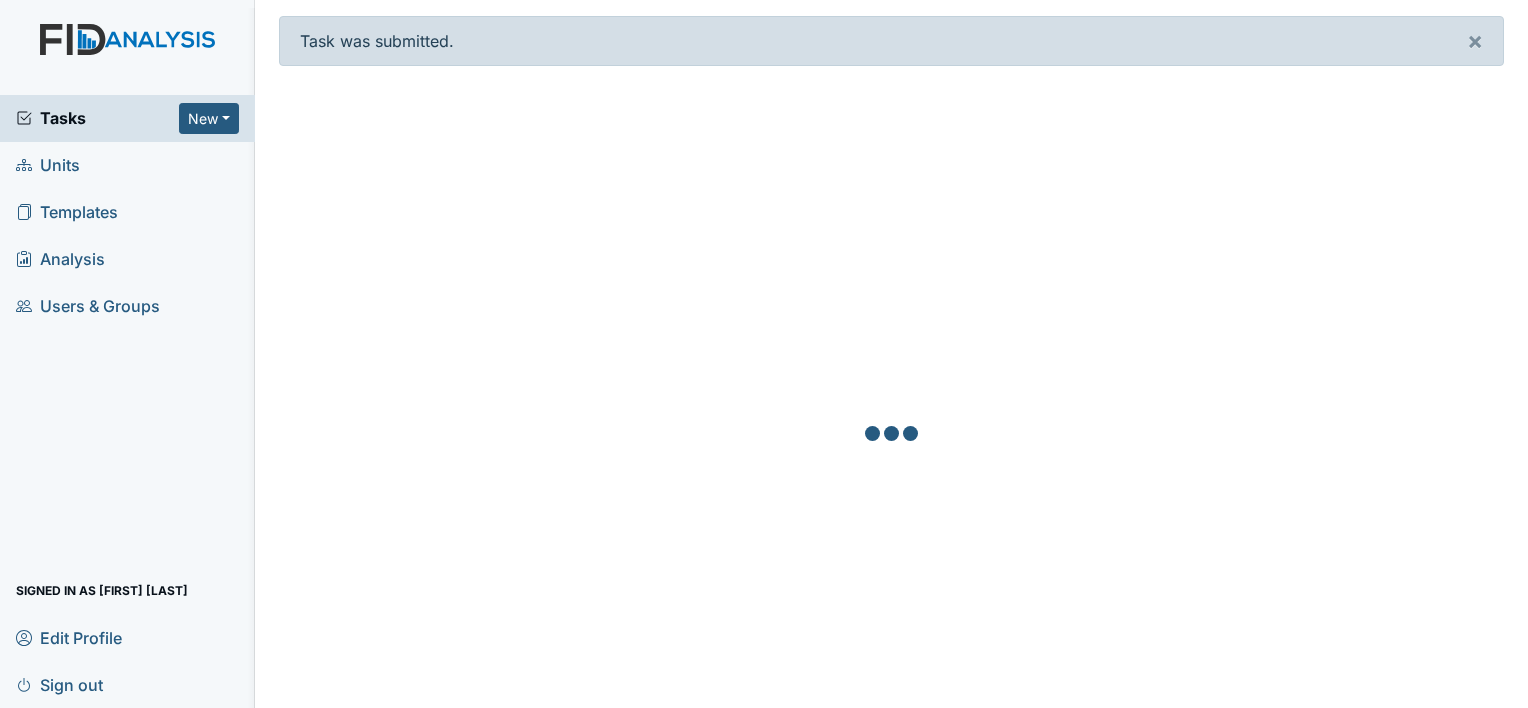 scroll, scrollTop: 0, scrollLeft: 0, axis: both 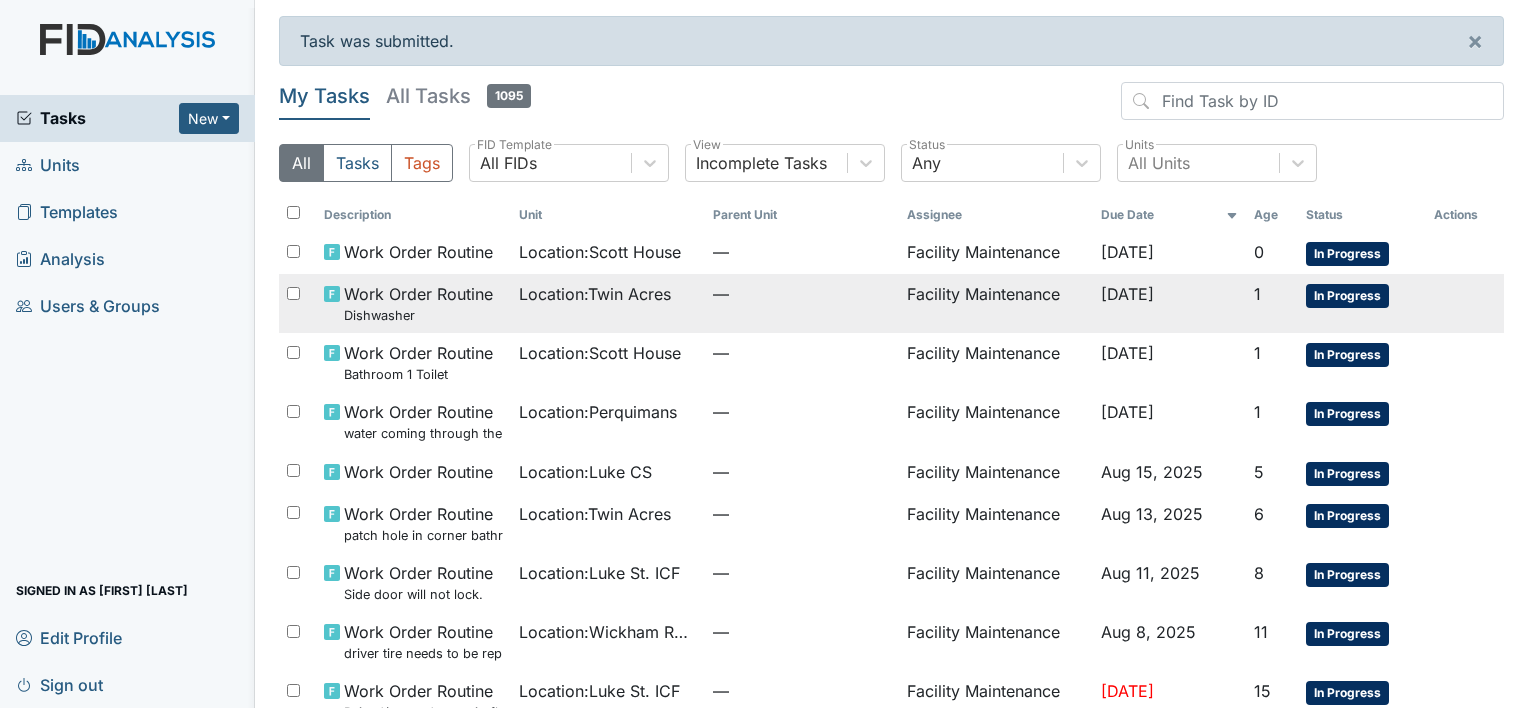 click on "Work Order Routine Dishwasher" at bounding box center (418, 303) 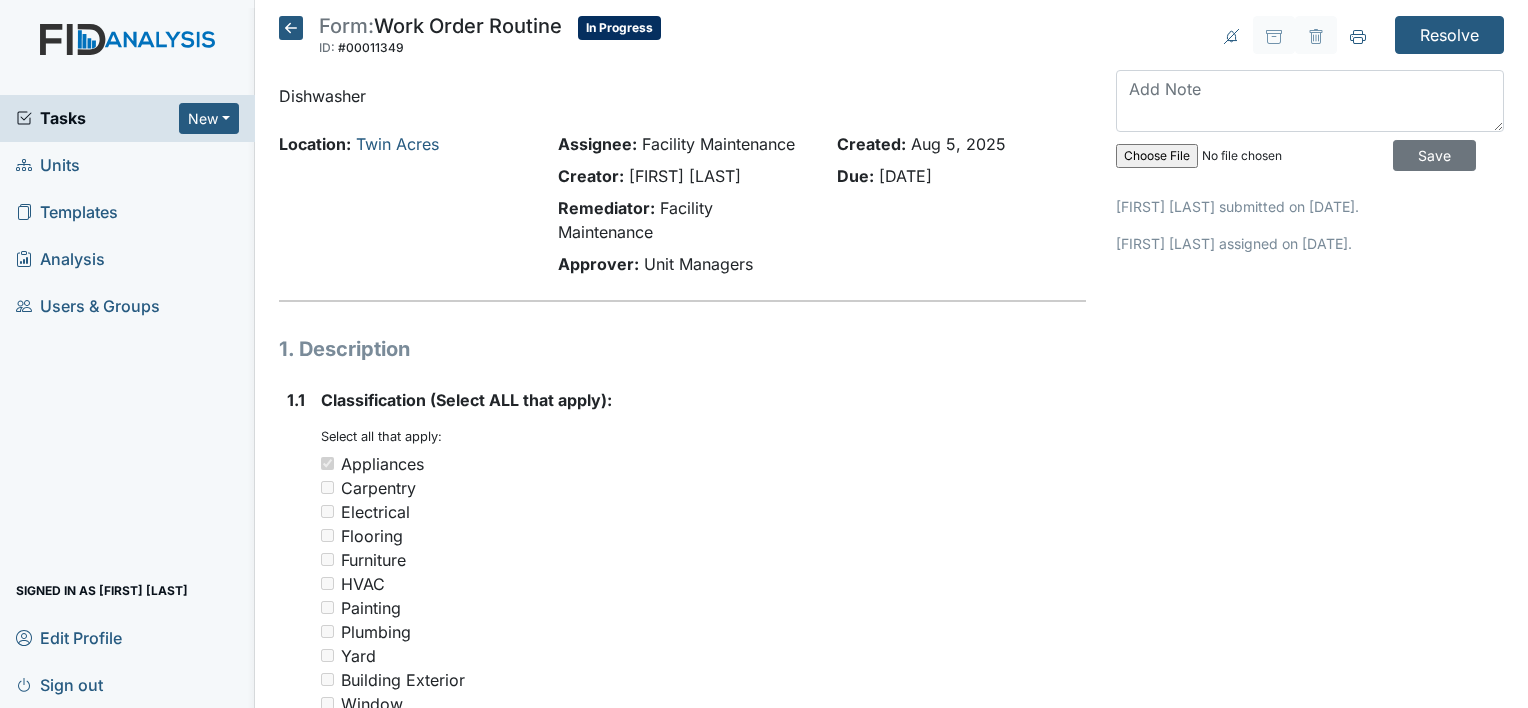 scroll, scrollTop: 0, scrollLeft: 0, axis: both 